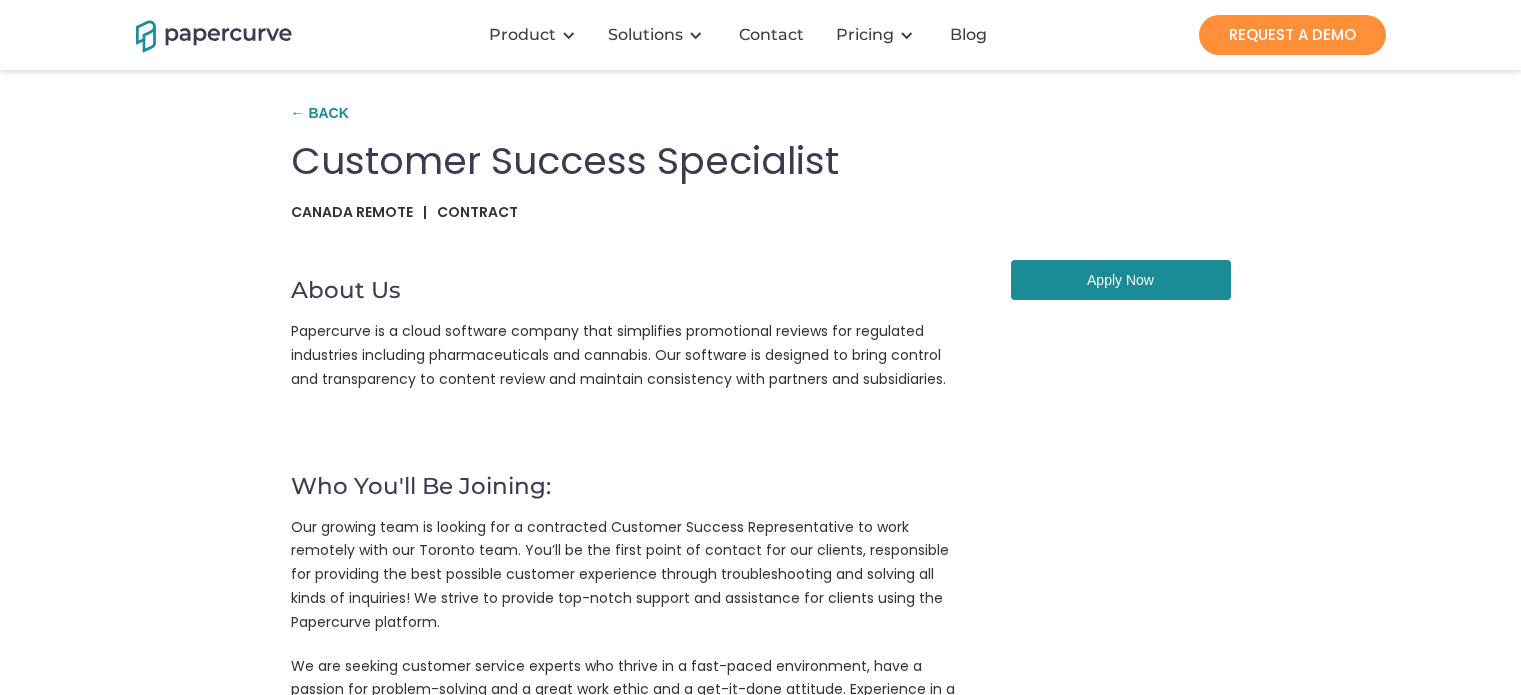 scroll, scrollTop: 0, scrollLeft: 0, axis: both 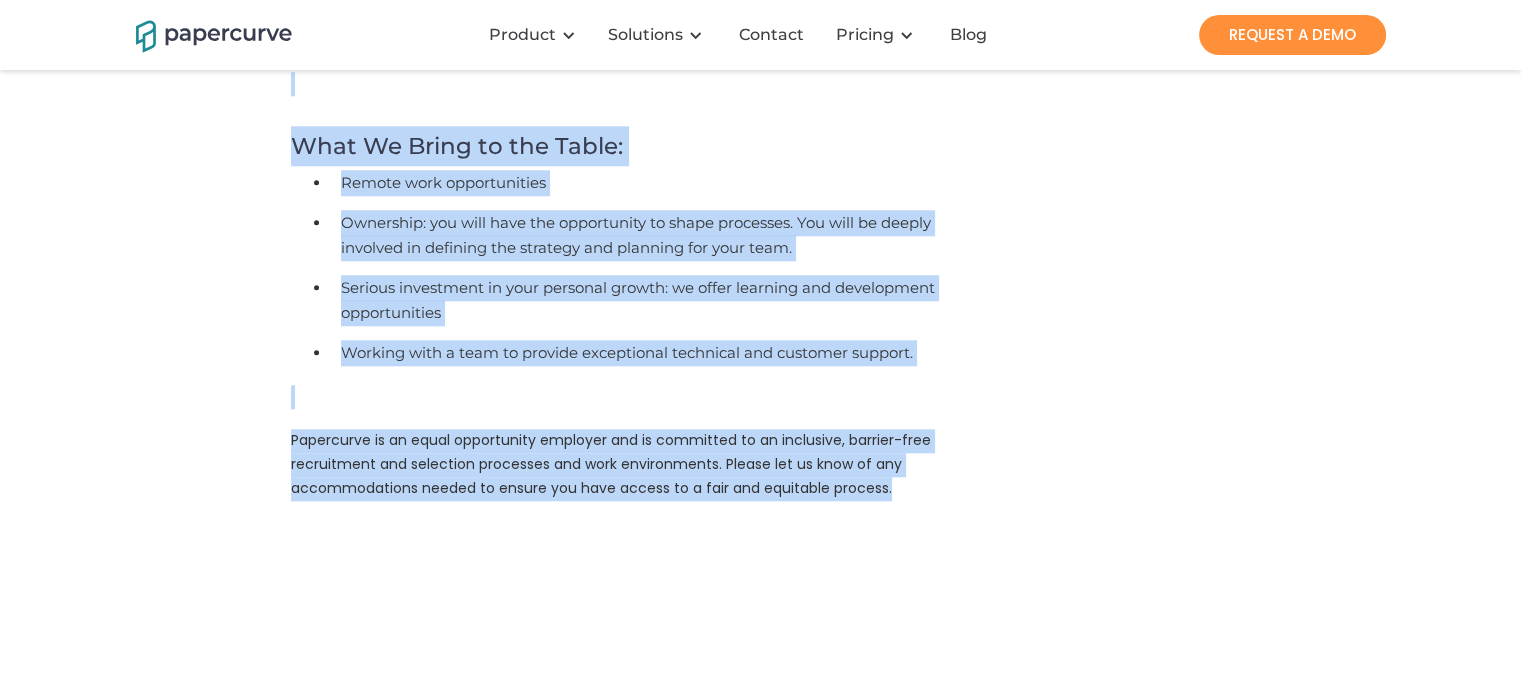 drag, startPoint x: 284, startPoint y: 302, endPoint x: 1029, endPoint y: 462, distance: 761.98755 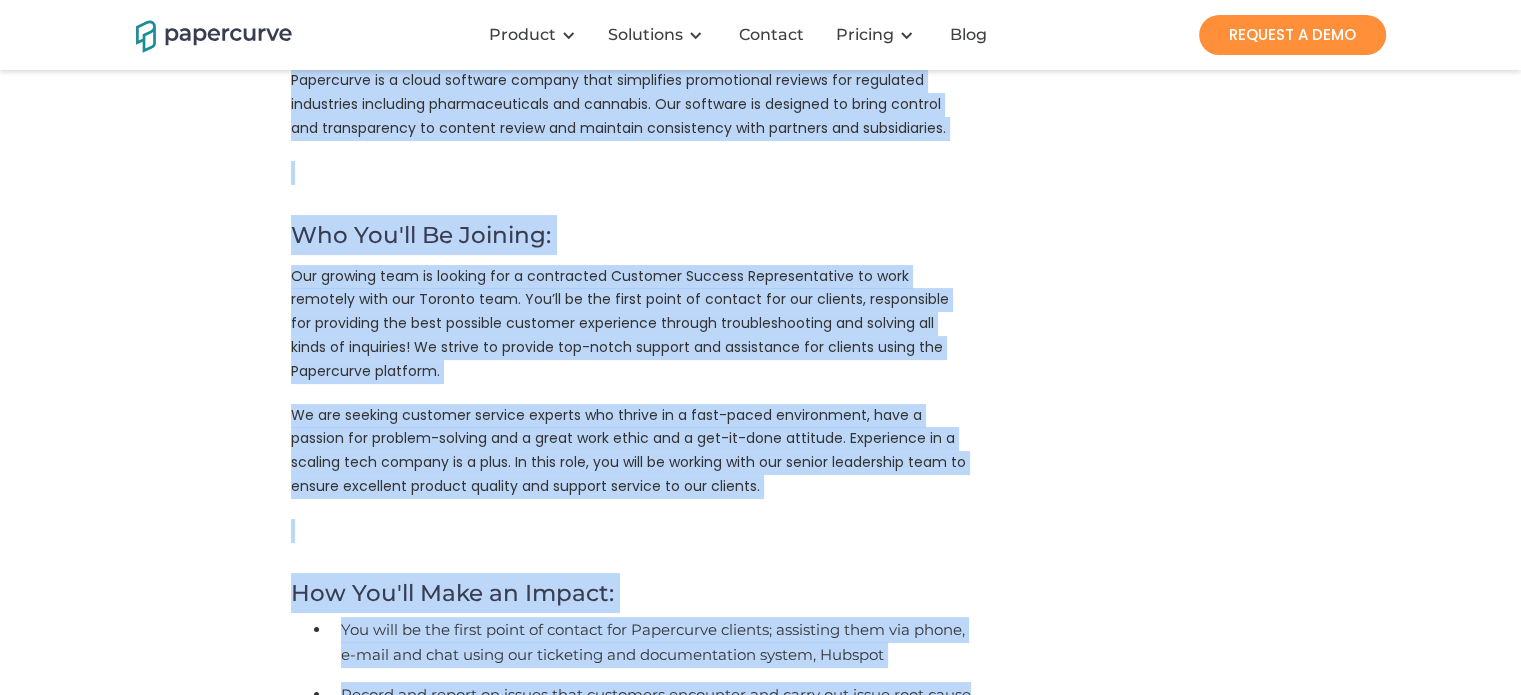 scroll, scrollTop: 0, scrollLeft: 0, axis: both 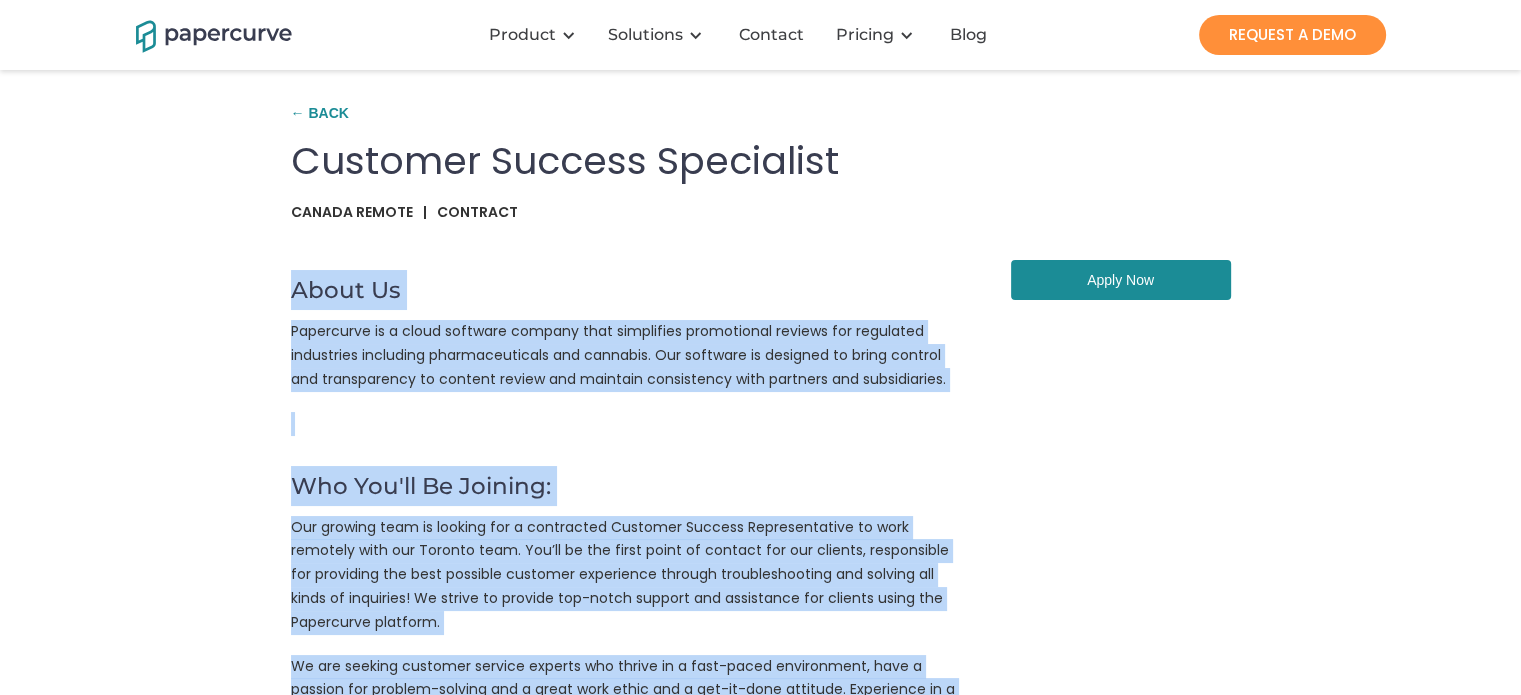 click on "Apply Now" at bounding box center (1121, 280) 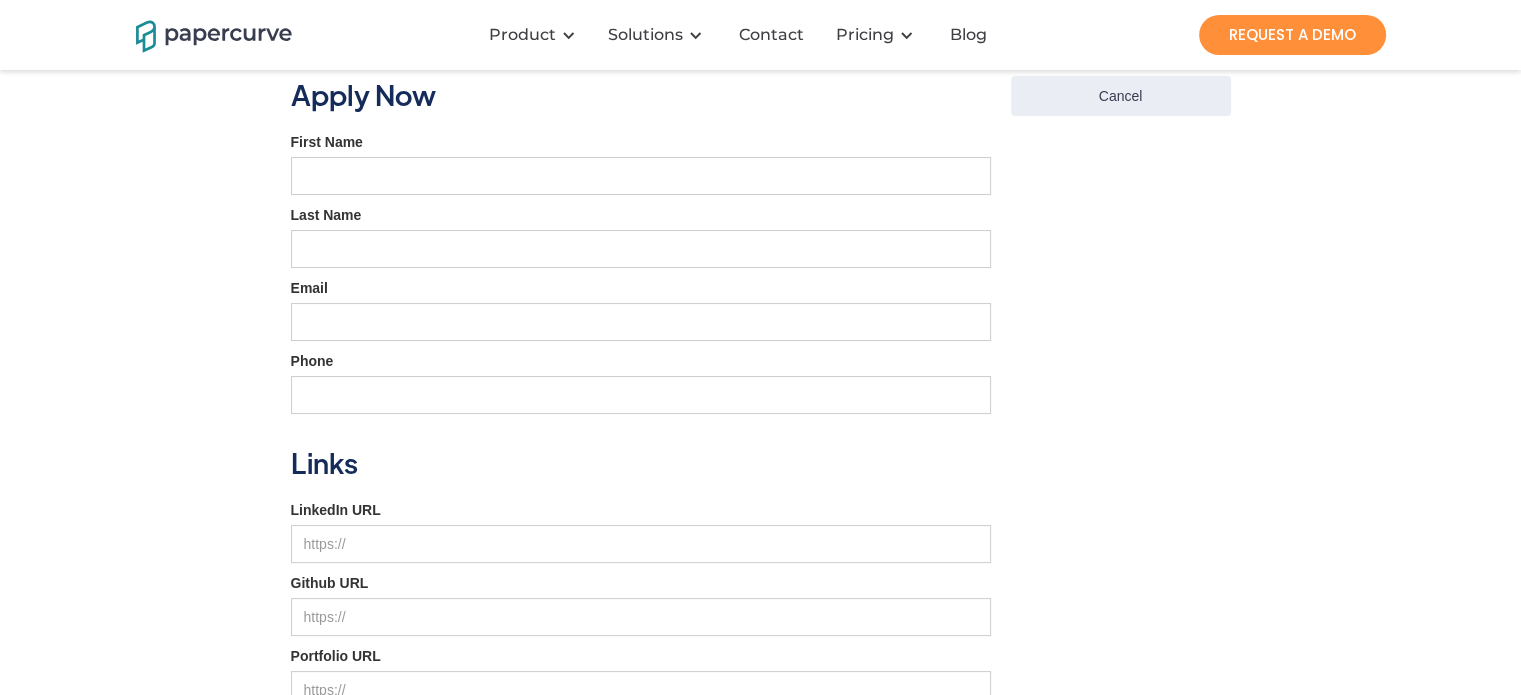 scroll, scrollTop: 0, scrollLeft: 0, axis: both 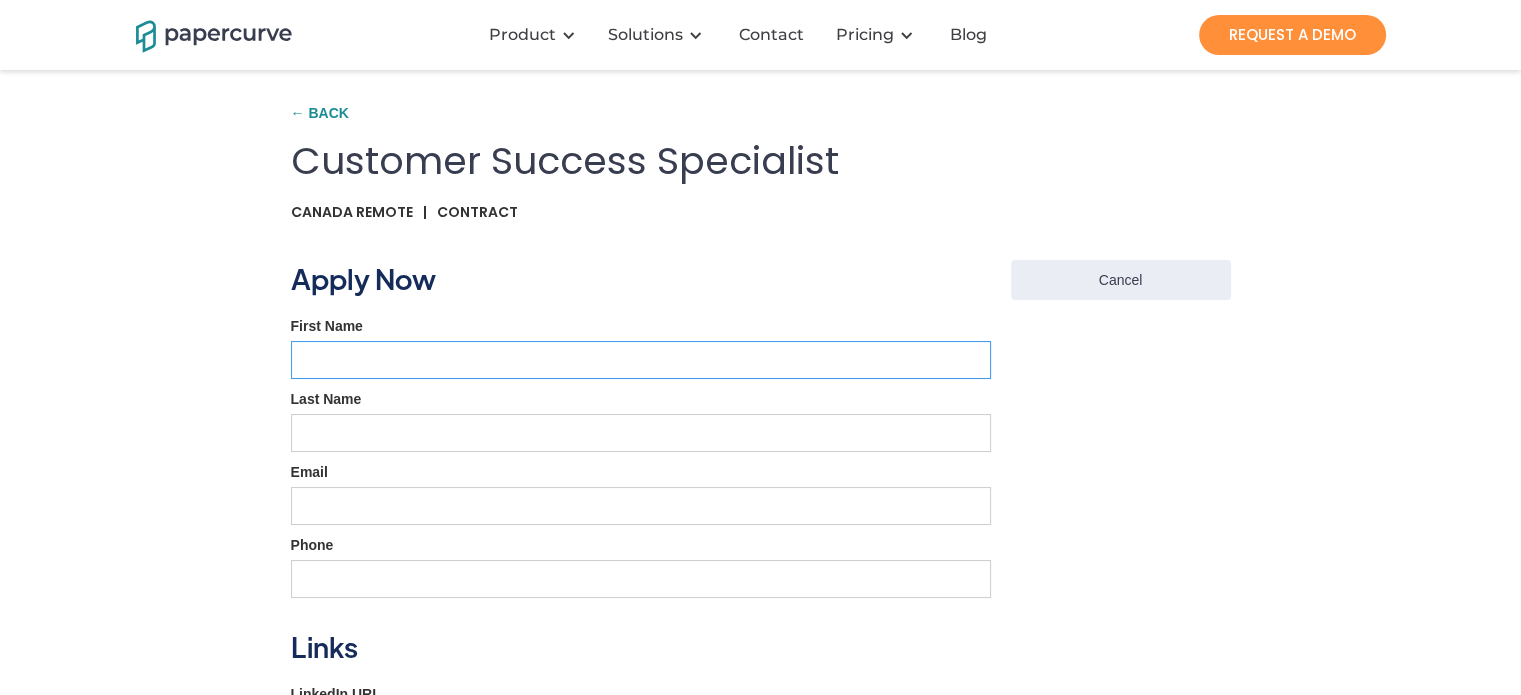 click on "First Name" at bounding box center [641, 360] 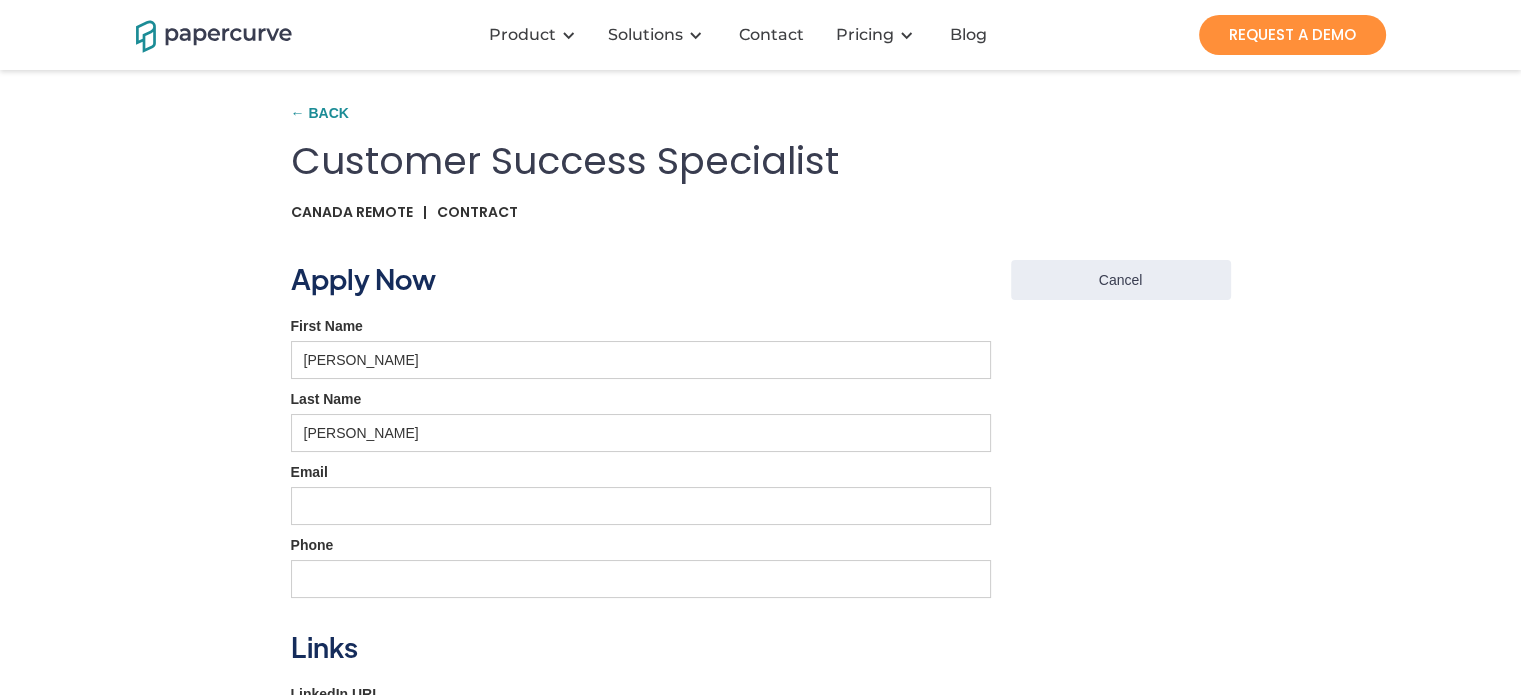 type on "james.d.andrews.jsp@gmail.com" 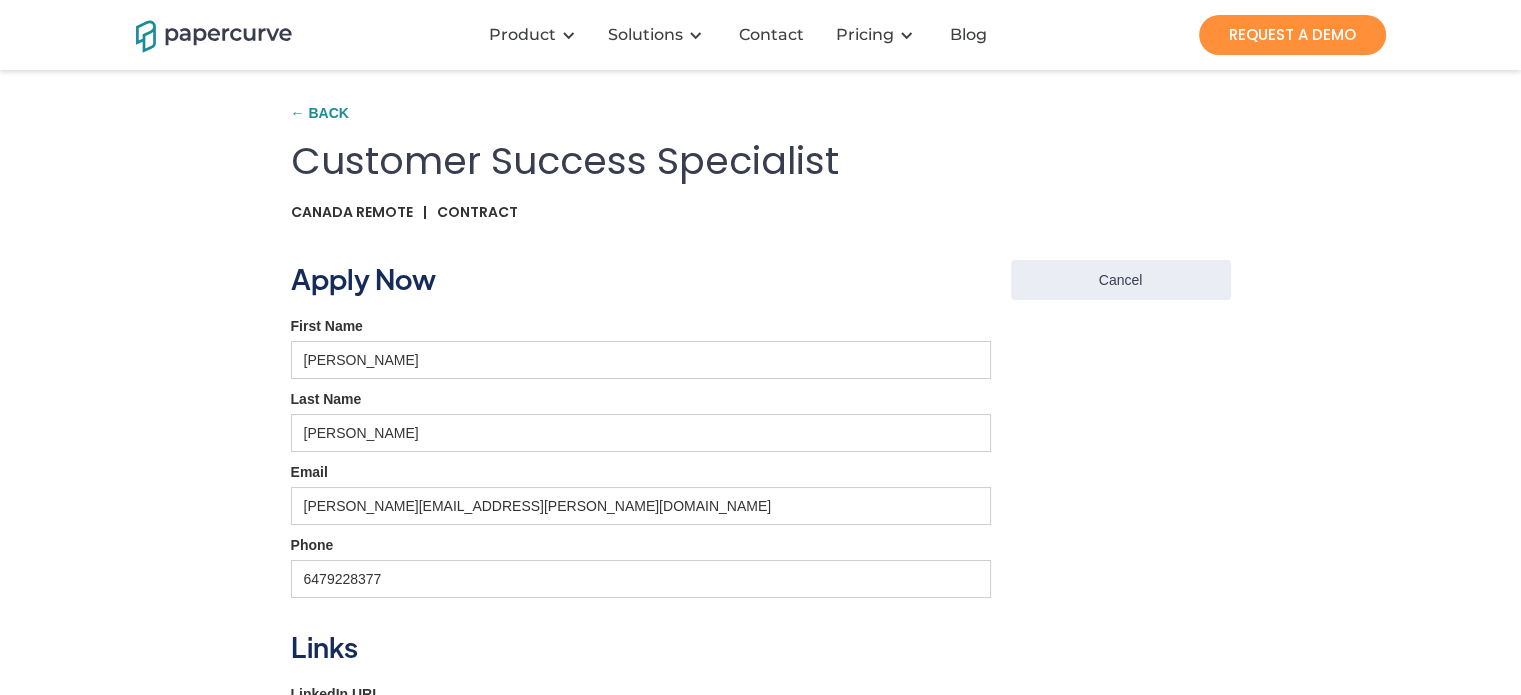 click on "← Back Customer Success Specialist Canada Remote  |  Contract About Us Papercurve is a cloud software company that simplifies promotional reviews for regulated industries including pharmaceuticals and cannabis. Our software is designed to bring control and transparency to content review and maintain consistency with partners and subsidiaries.  ‍ Who You'll Be Joining: Our growing team is looking for a contracted Customer Success Representative to work remotely with our Toronto team. You’ll be the first point of contact for our clients, responsible for providing the best possible customer experience through troubleshooting and solving all kinds of inquiries! We strive to provide top-notch support and assistance for clients using the Papercurve platform.  ‍ How You'll Make an Impact: You will be the first point of contact for Papercurve clients; assisting them via phone, e-mail and chat using our ticketing and documentation system, Hubspot Assist the Quality Assurance team with product testing ‍ ‍" at bounding box center [760, 635] 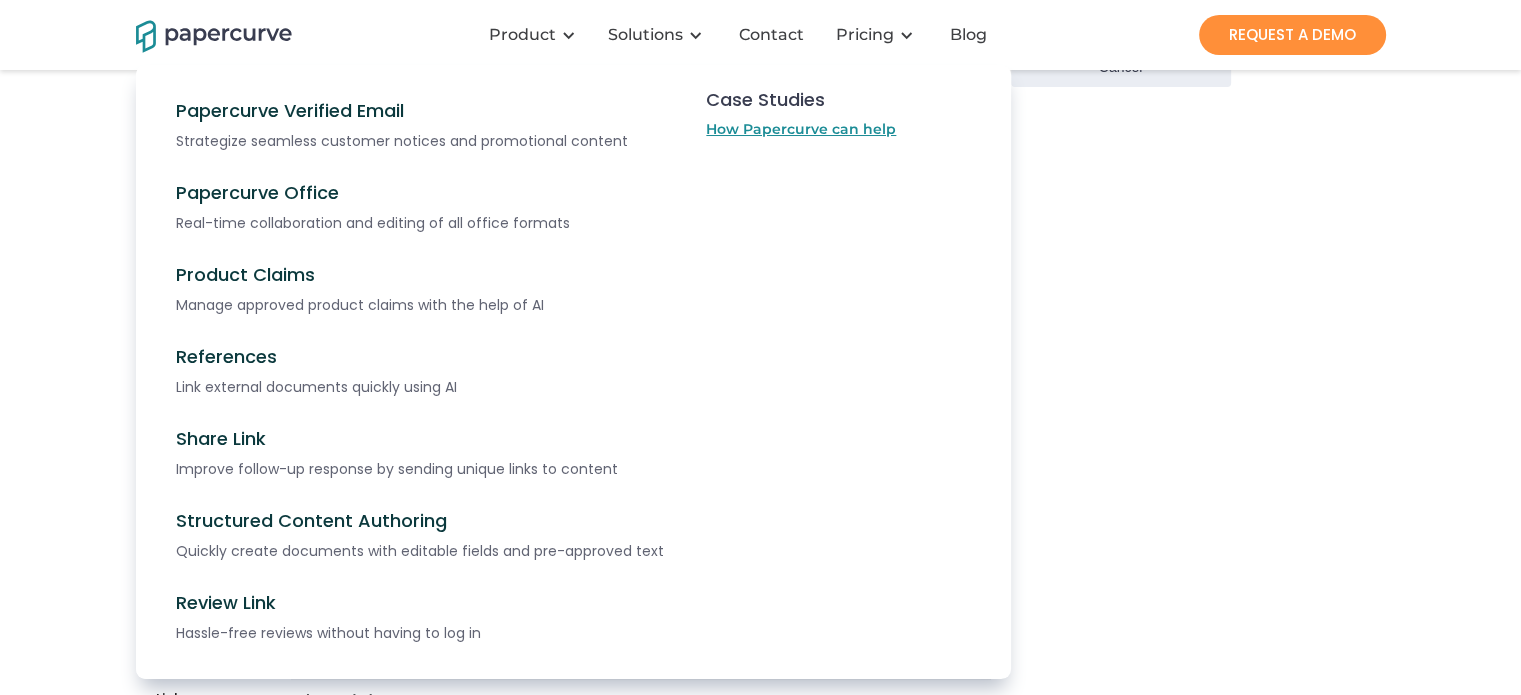 scroll, scrollTop: 200, scrollLeft: 0, axis: vertical 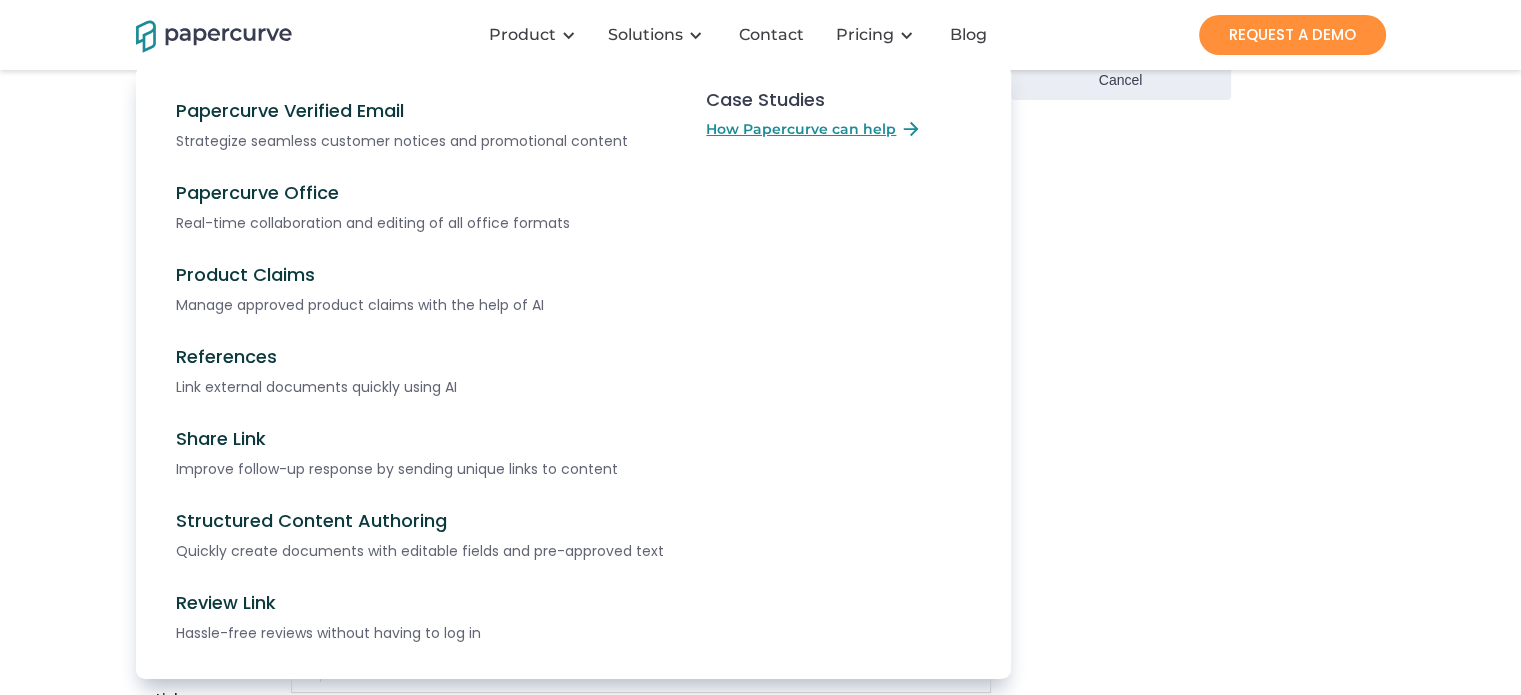 click on "Papercurve Verified Email Strategize seamless customer notices and promotional content Papercurve Office Real-time collaboration and editing of all office formats Product Claims  Manage approved product claims with the help of AI References Link external documents quickly using AI Share Link Improve follow-up response by sending unique links to content Structured Content Authoring Quickly create documents with editable fields and pre-approved text Review Link Hassle-free reviews without having to log in Case Studies How Papercurve can help Link" at bounding box center (761, 392) 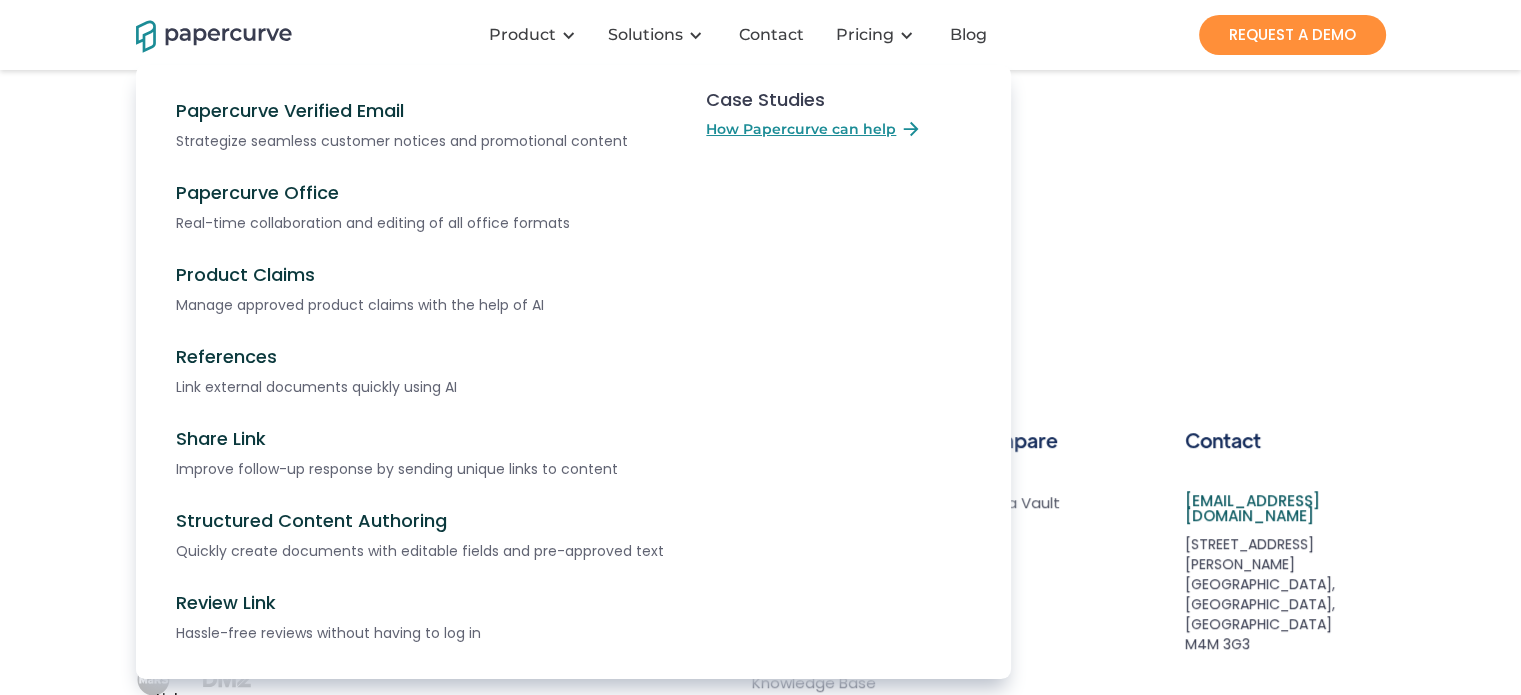 scroll, scrollTop: 1089, scrollLeft: 0, axis: vertical 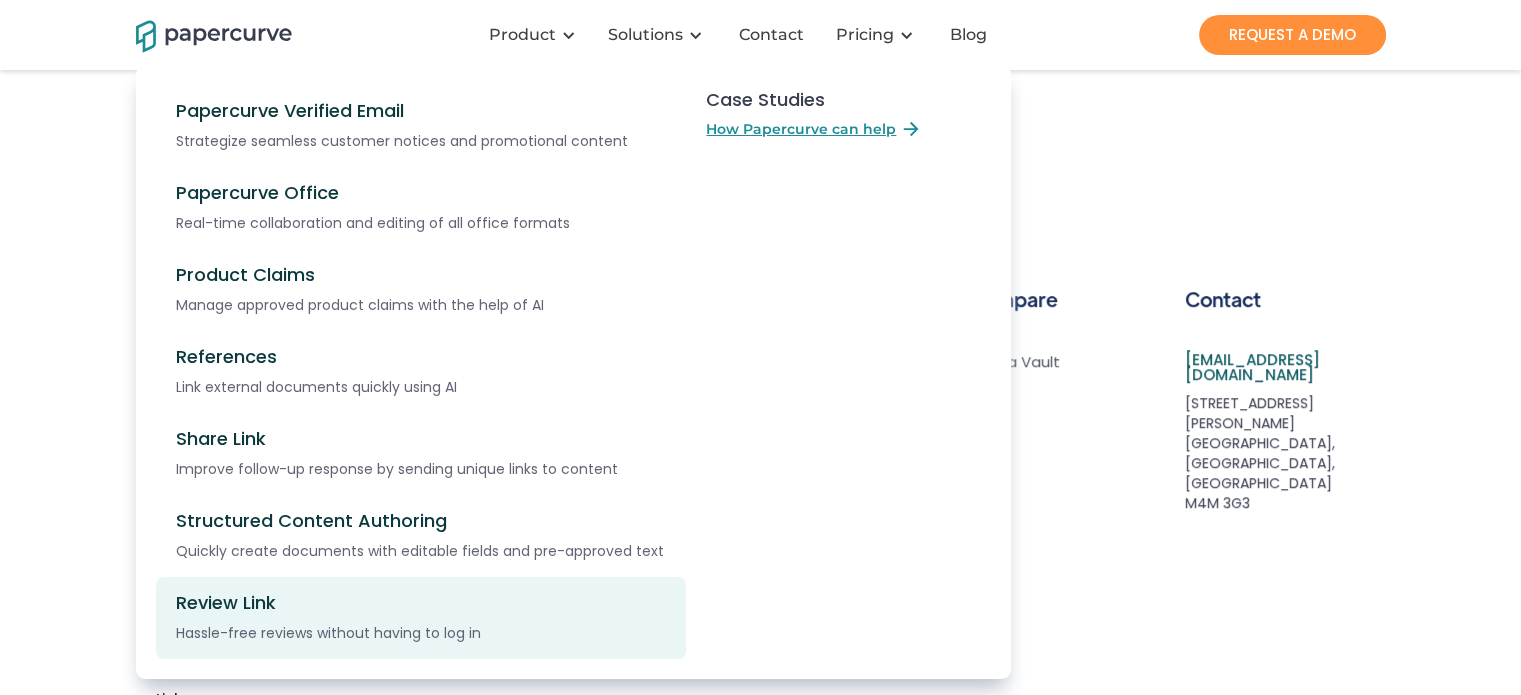 click on "Review Link Hassle-free reviews without having to log in" at bounding box center (421, 618) 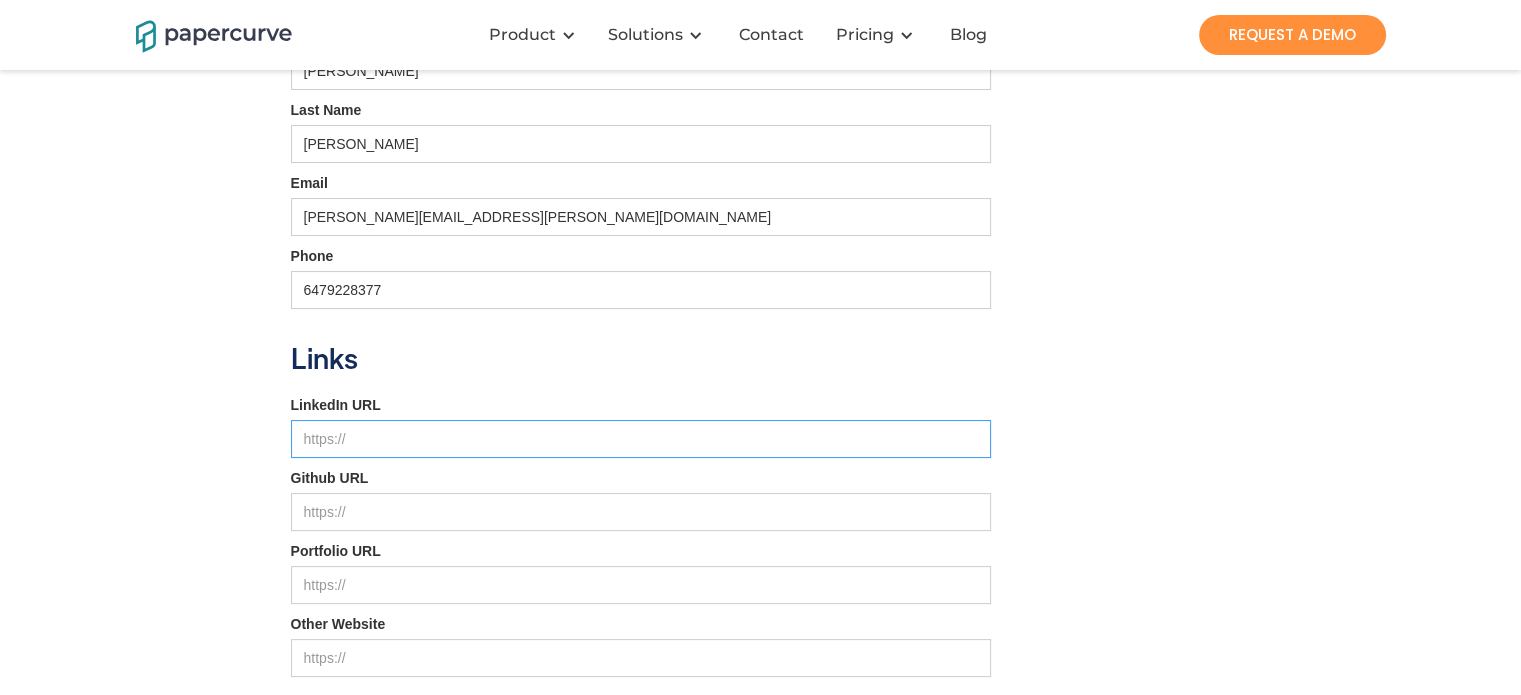 click on "LinkedIn URL" at bounding box center (641, 439) 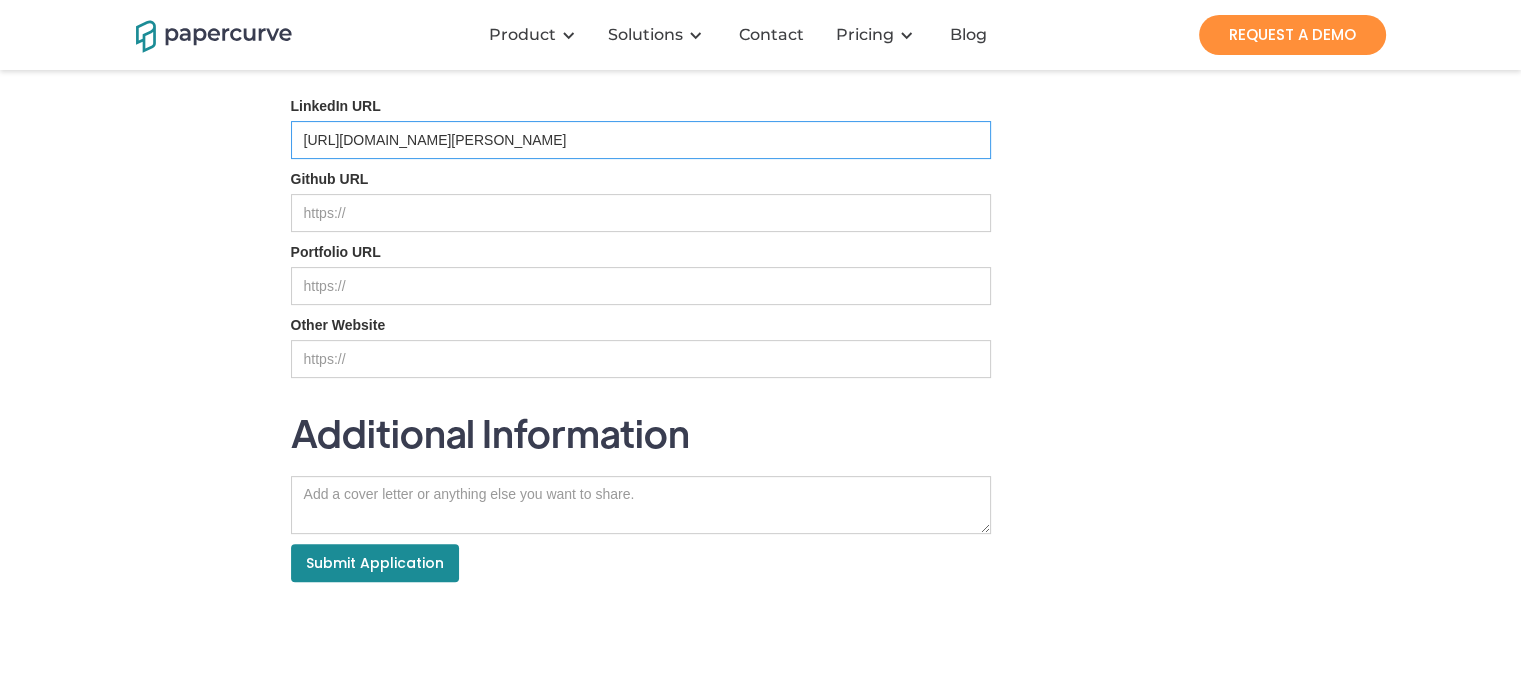scroll, scrollTop: 689, scrollLeft: 0, axis: vertical 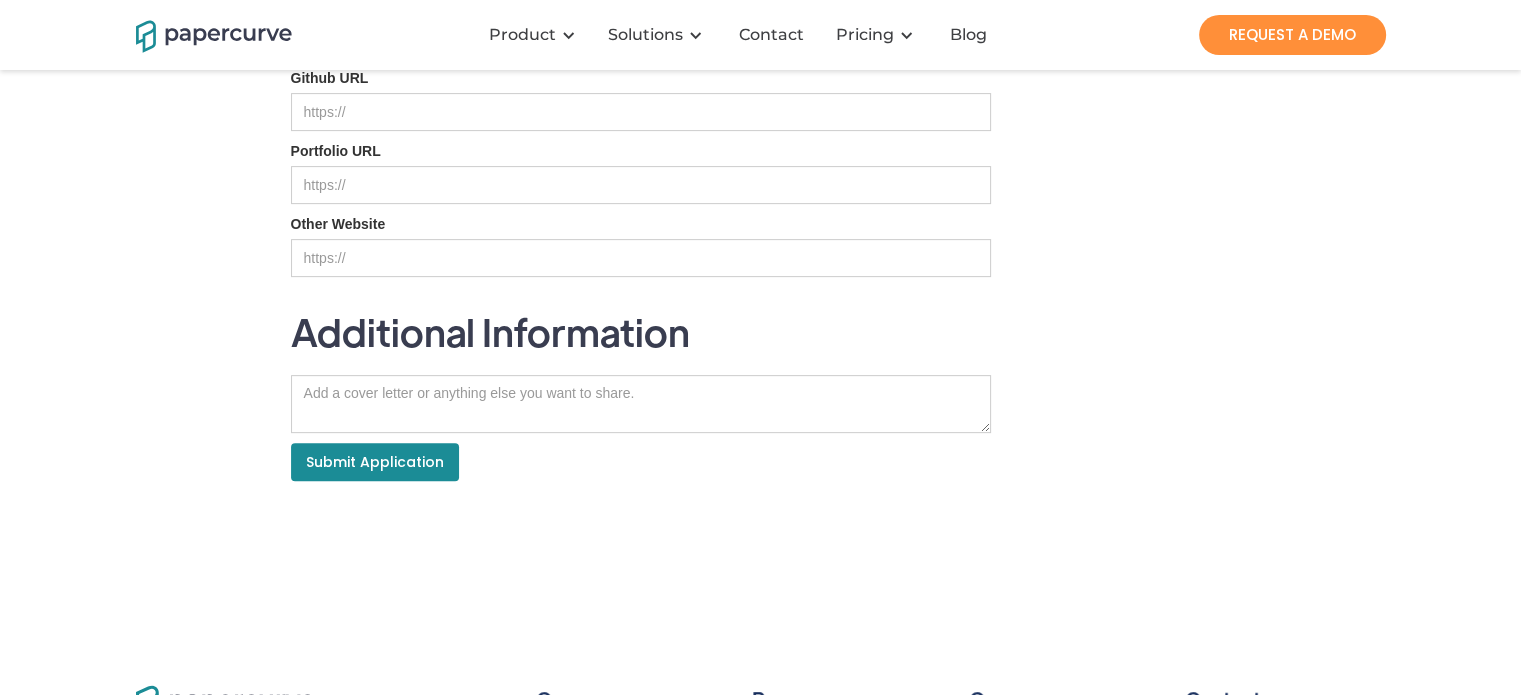 type on "https://www.linkedin.com/in/james-andrews-9407ba50/" 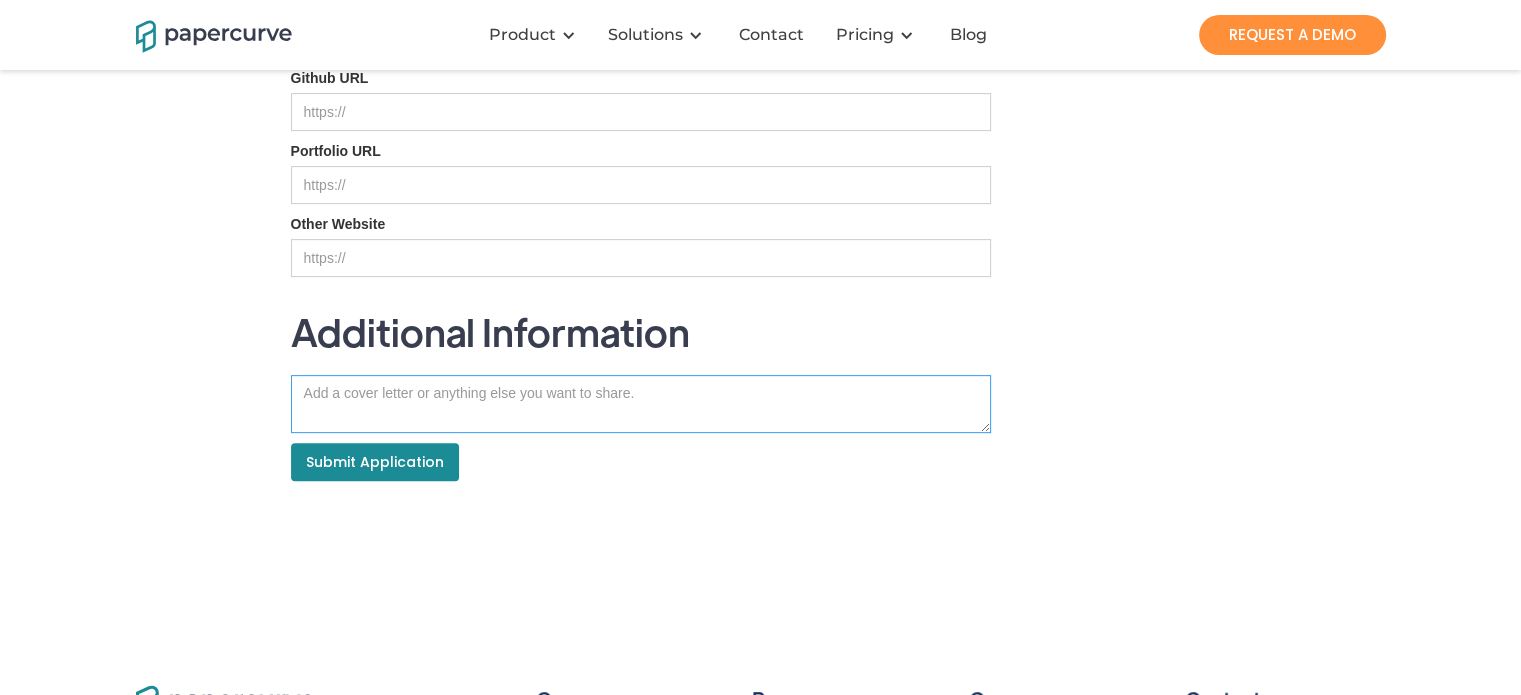 click at bounding box center [641, 404] 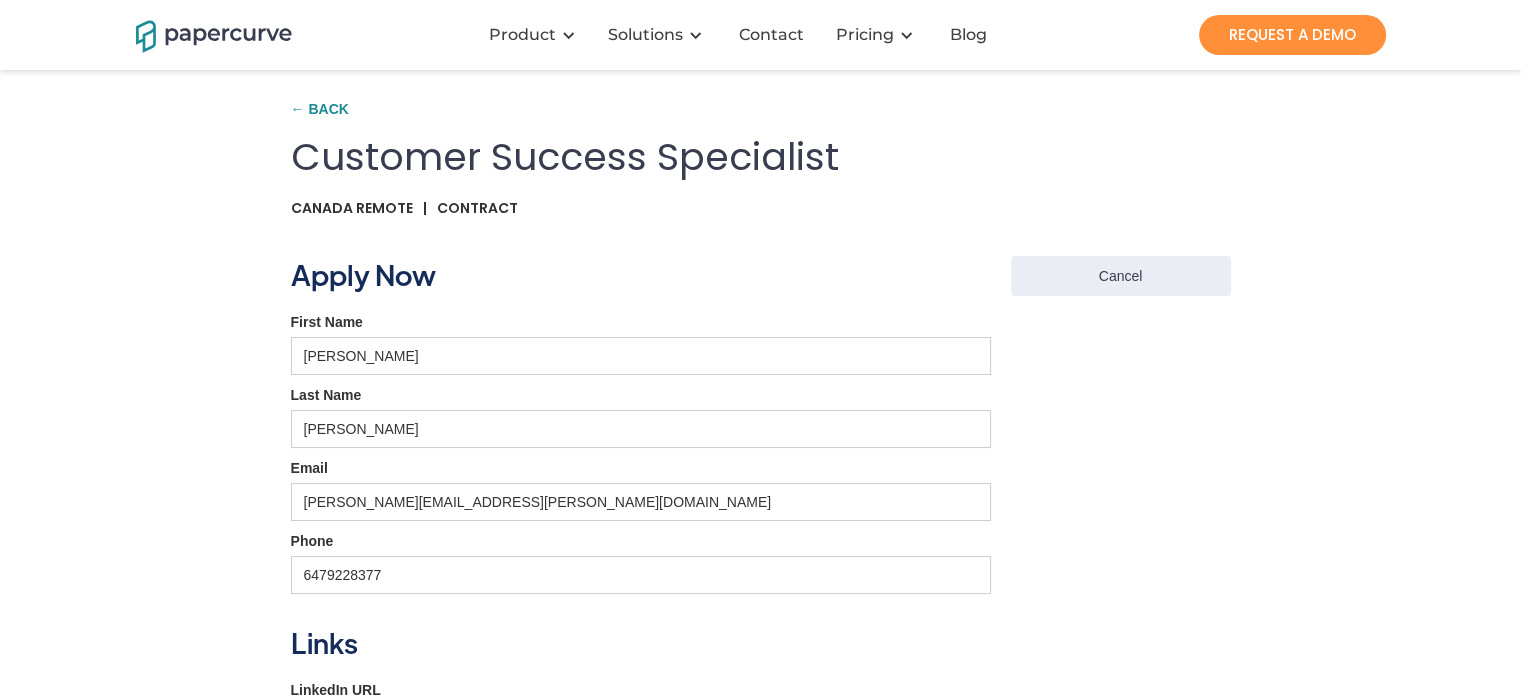 scroll, scrollTop: 0, scrollLeft: 0, axis: both 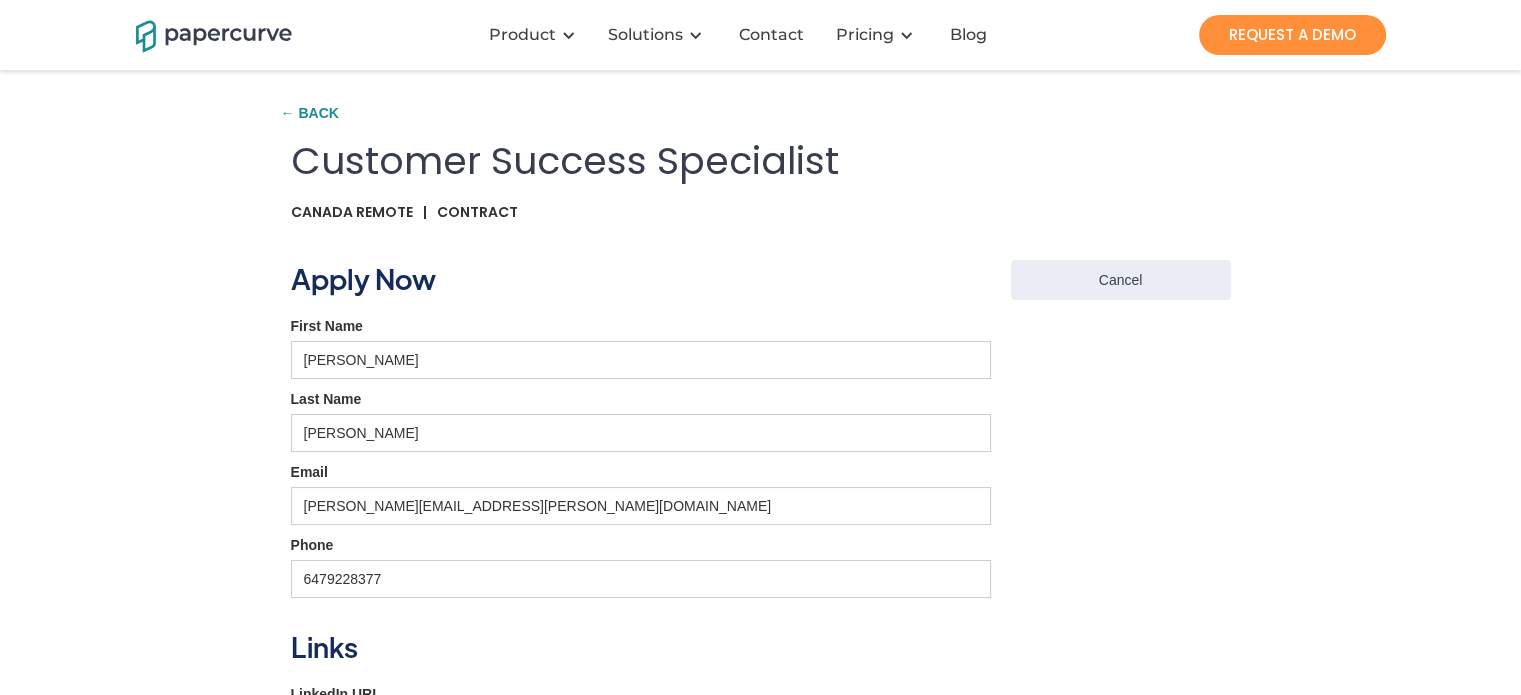 click on "← Back" at bounding box center (315, 113) 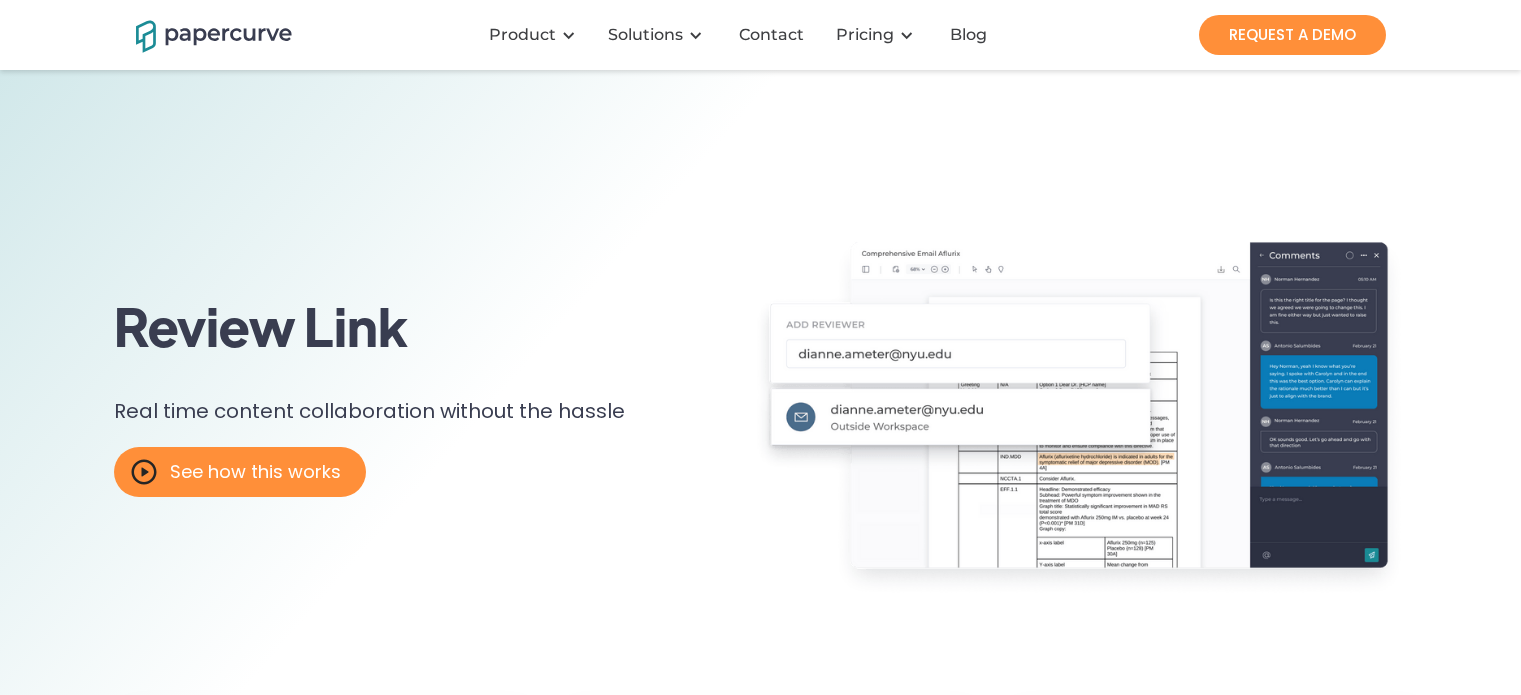 scroll, scrollTop: 0, scrollLeft: 0, axis: both 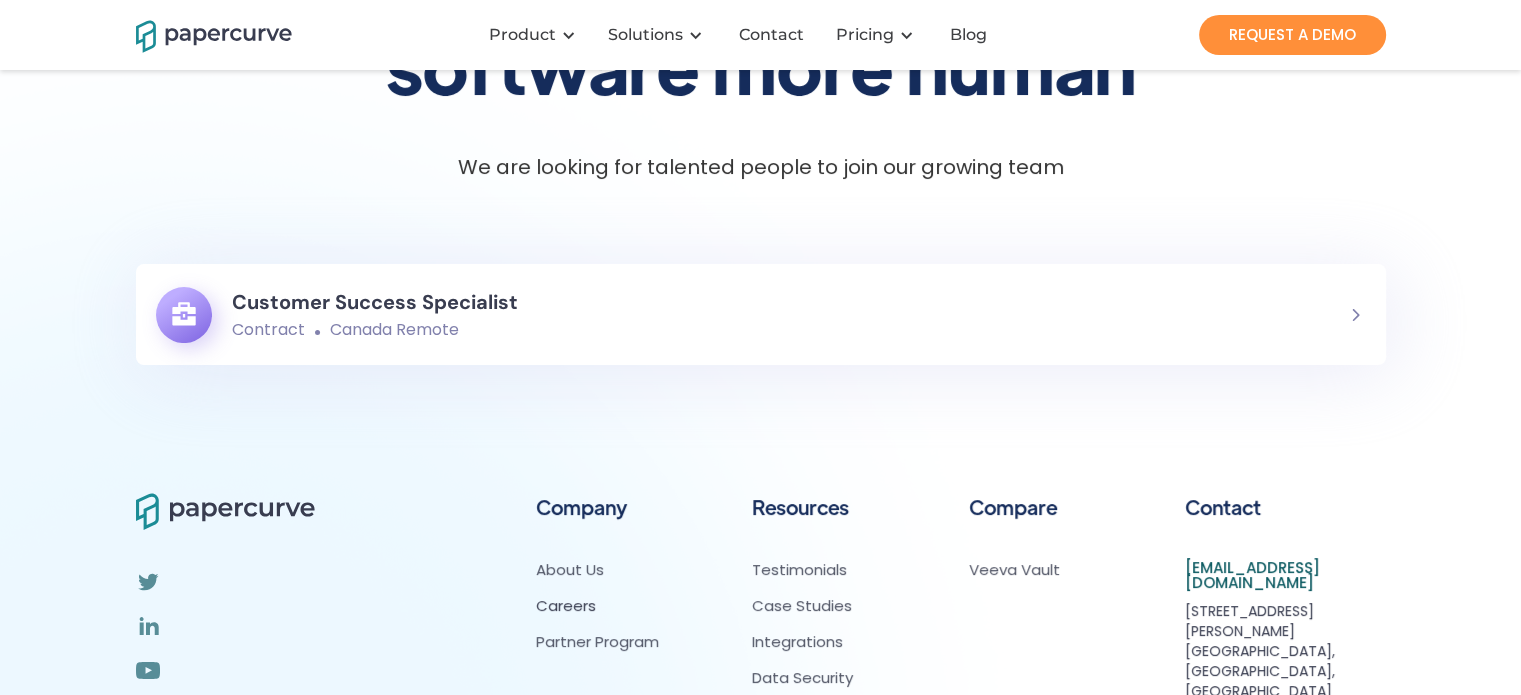 click on "Canada Remote" at bounding box center [394, 330] 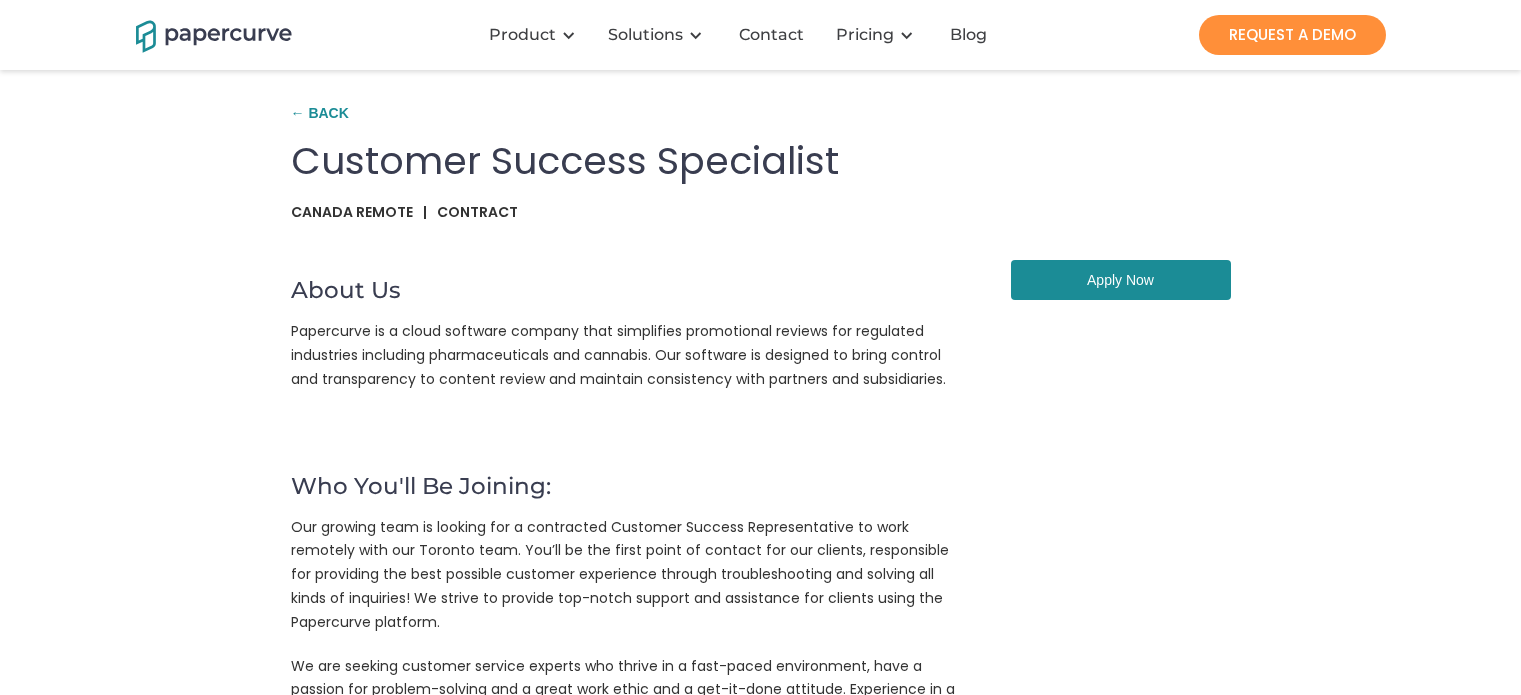 scroll, scrollTop: 0, scrollLeft: 0, axis: both 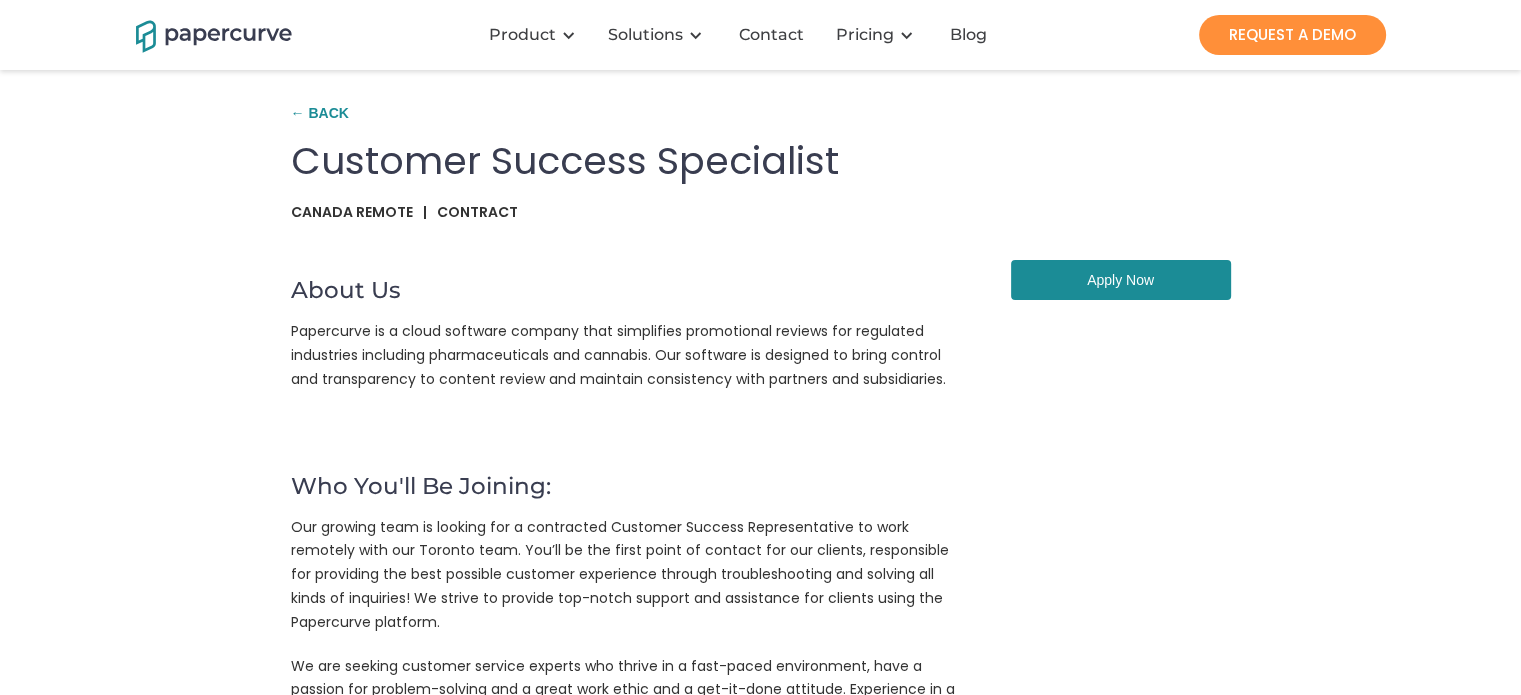 click on "Apply Now" at bounding box center (1121, 280) 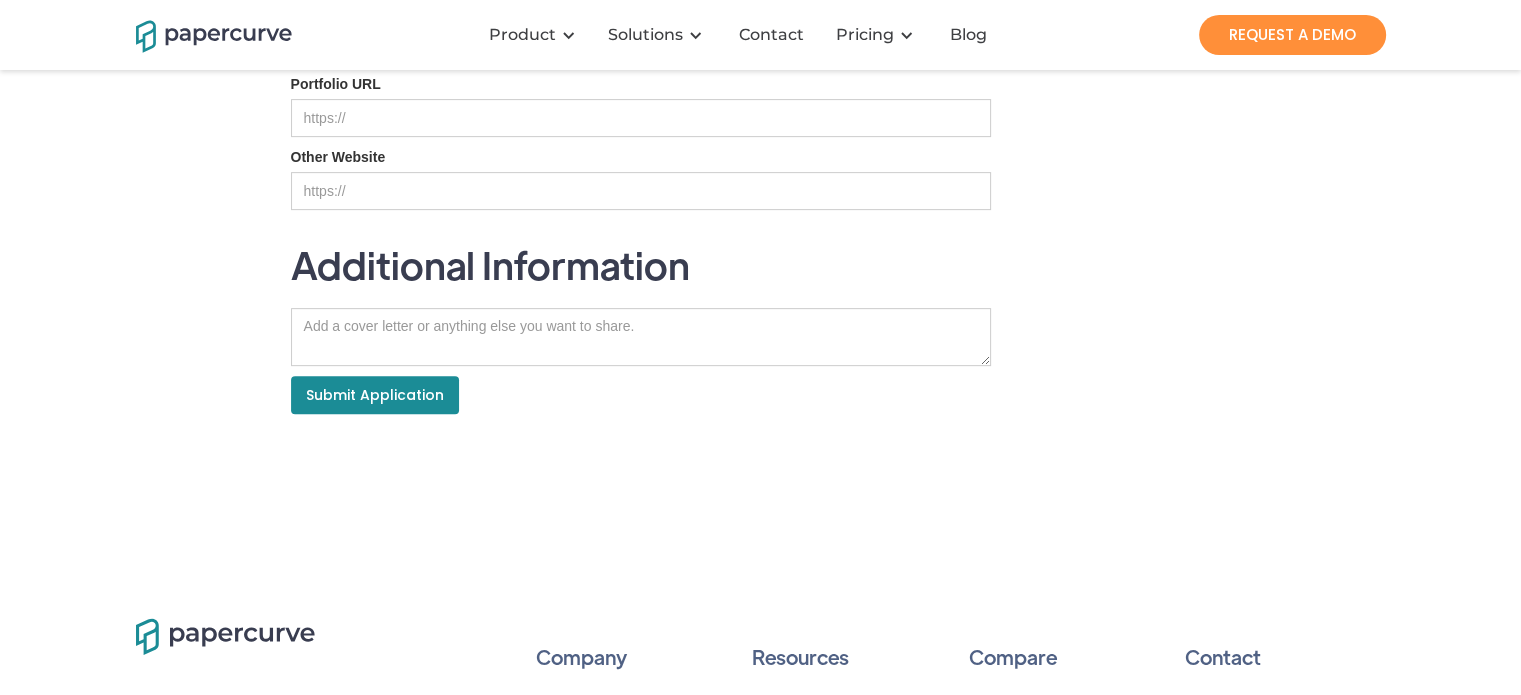 scroll, scrollTop: 1089, scrollLeft: 0, axis: vertical 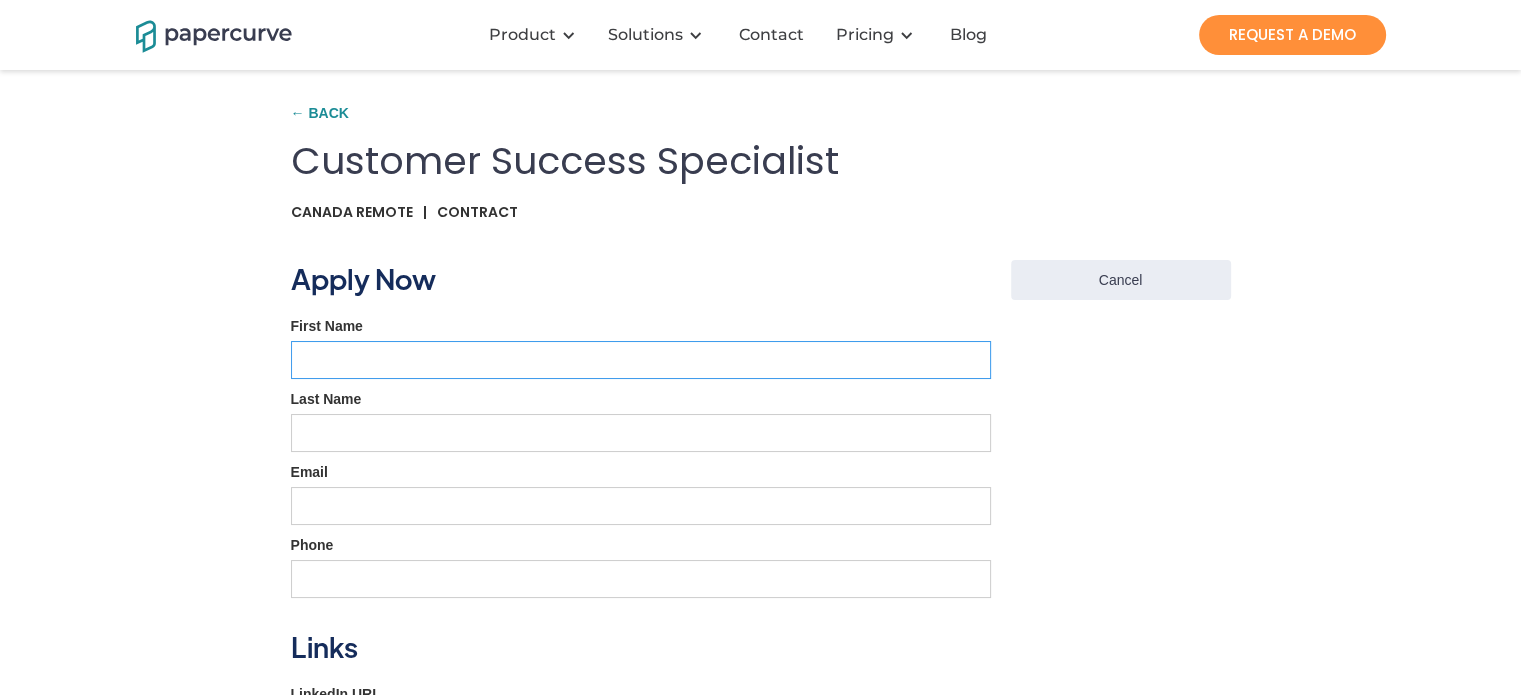 click on "First Name" at bounding box center [641, 360] 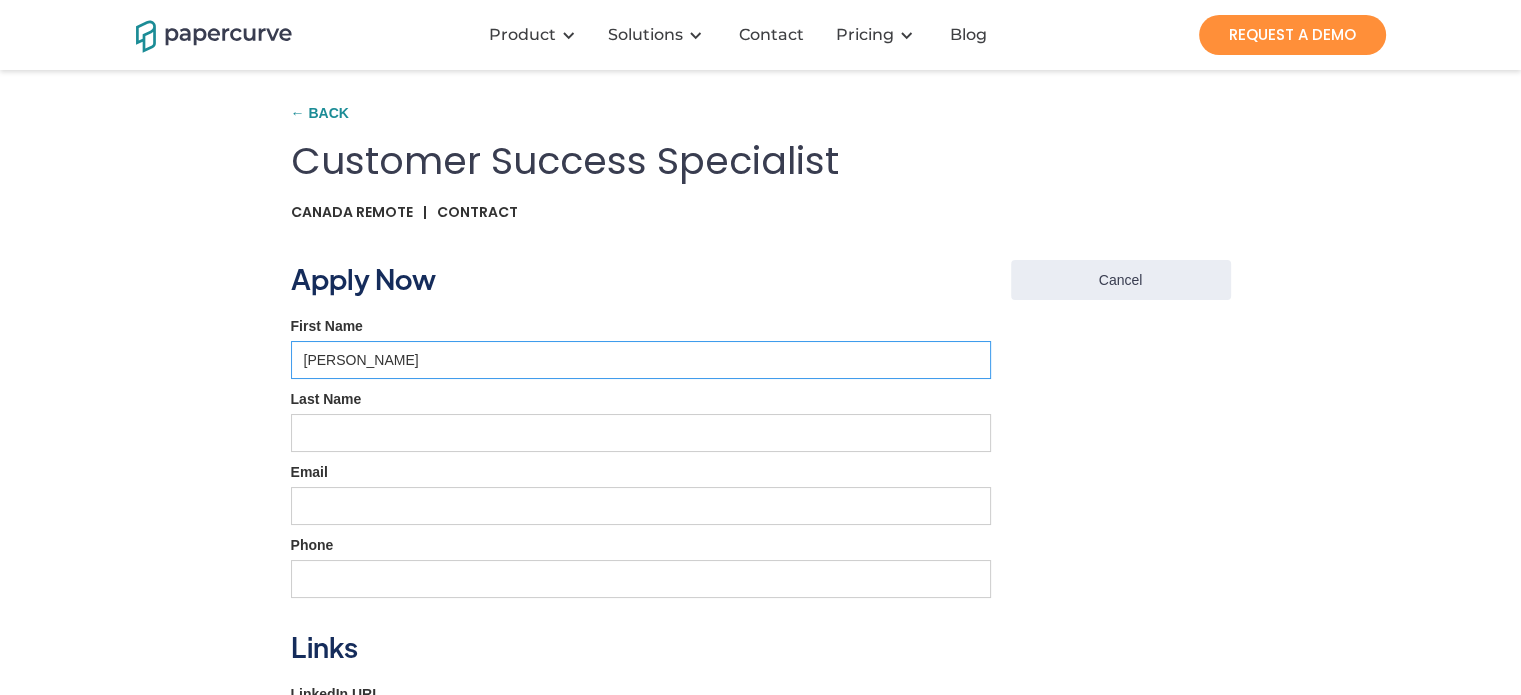 type on "Andrews" 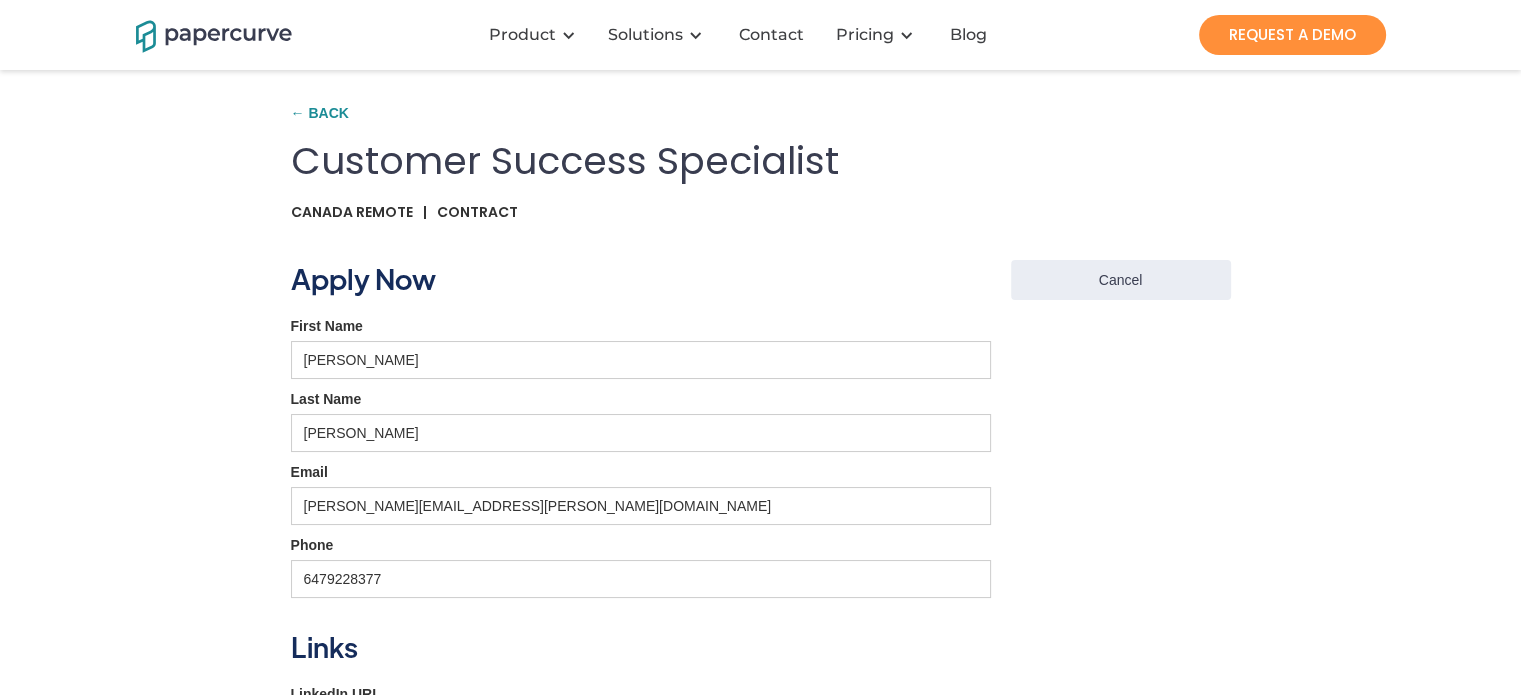 click on "← Back Customer Success Specialist Canada Remote  |  Contract About Us Papercurve is a cloud software company that simplifies promotional reviews for regulated industries including pharmaceuticals and cannabis. Our software is designed to bring control and transparency to content review and maintain consistency with partners and subsidiaries.  ‍ Who You'll Be Joining: Our growing team is looking for a contracted Customer Success Representative to work remotely with our Toronto team. You’ll be the first point of contact for our clients, responsible for providing the best possible customer experience through troubleshooting and solving all kinds of inquiries! We strive to provide top-notch support and assistance for clients using the Papercurve platform.  ‍ How You'll Make an Impact: You will be the first point of contact for Papercurve clients; assisting them via phone, e-mail and chat using our ticketing and documentation system, Hubspot Assist the Quality Assurance team with product testing ‍ ‍" at bounding box center (760, 635) 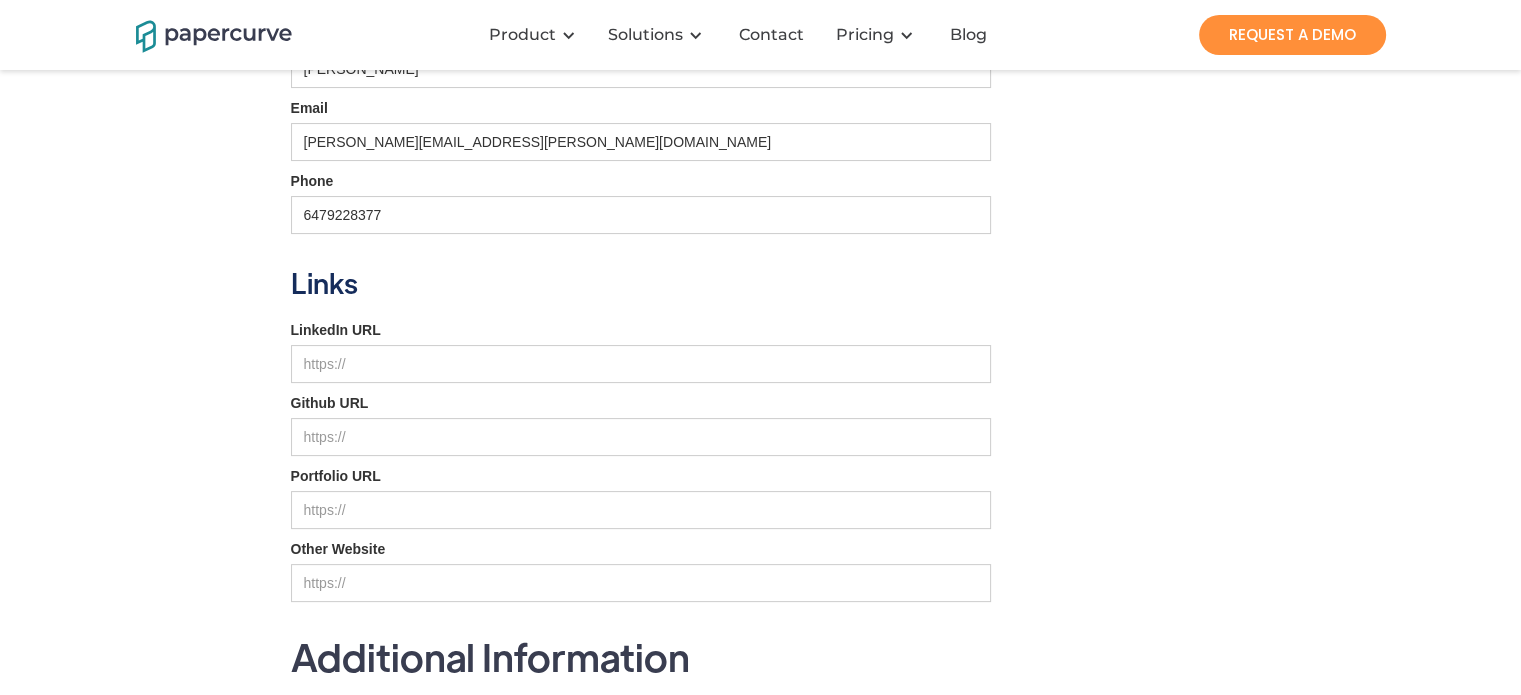 scroll, scrollTop: 500, scrollLeft: 0, axis: vertical 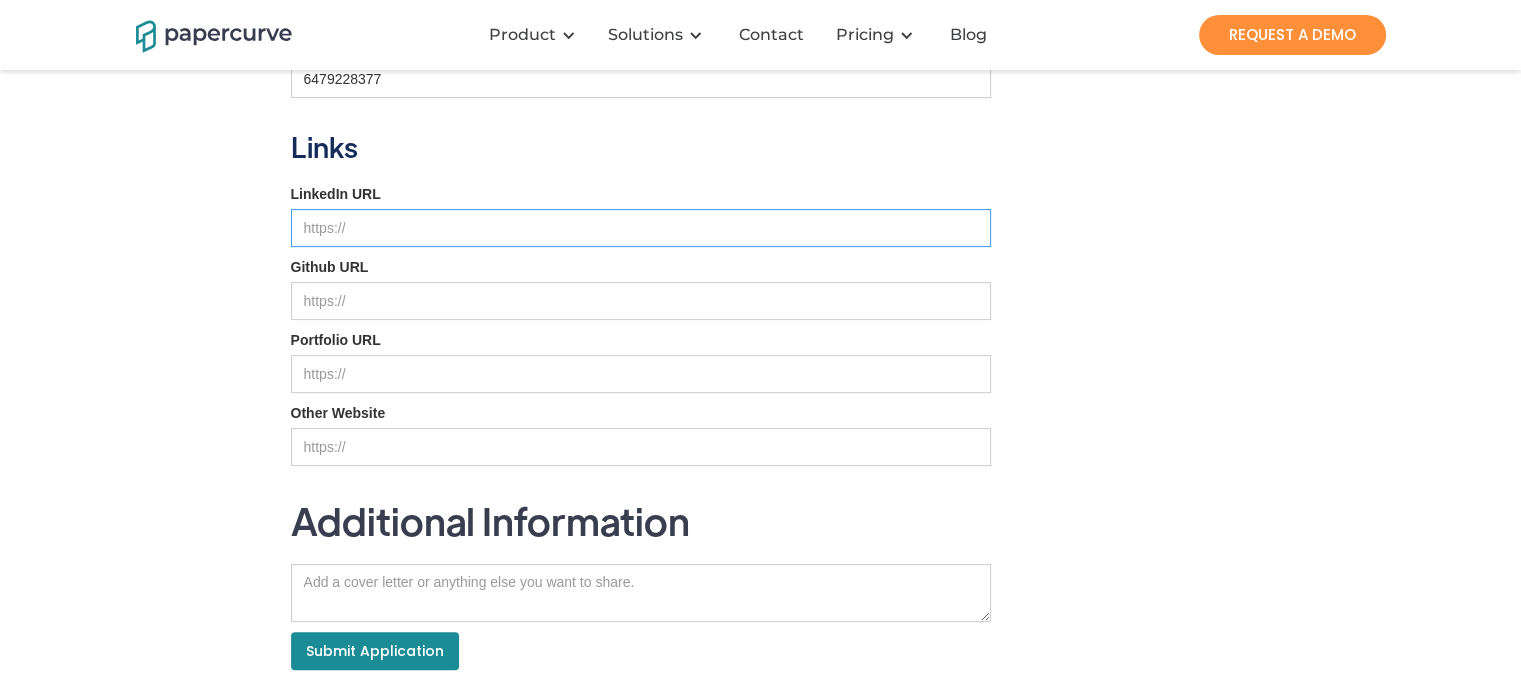 click on "LinkedIn URL" at bounding box center [641, 228] 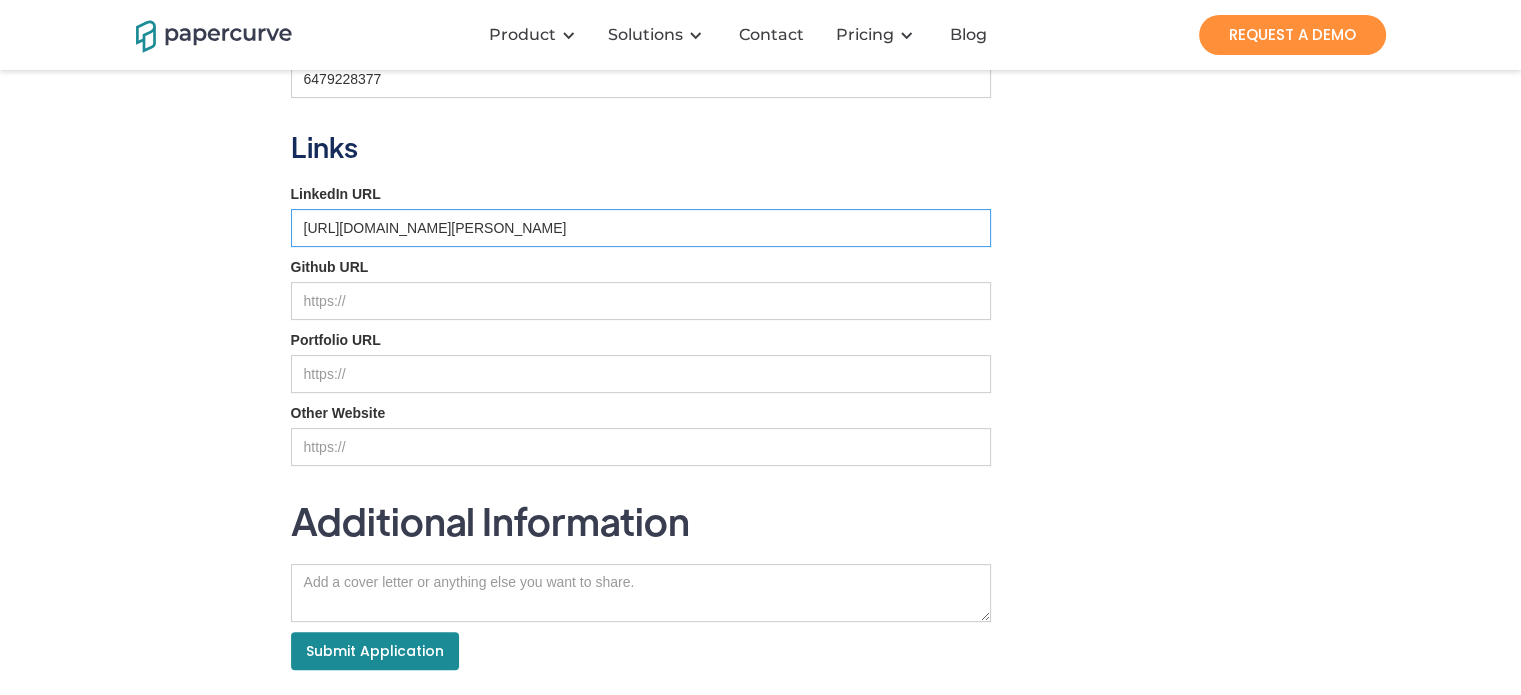 type on "https://www.linkedin.com/in/james-andrews-9407ba50/" 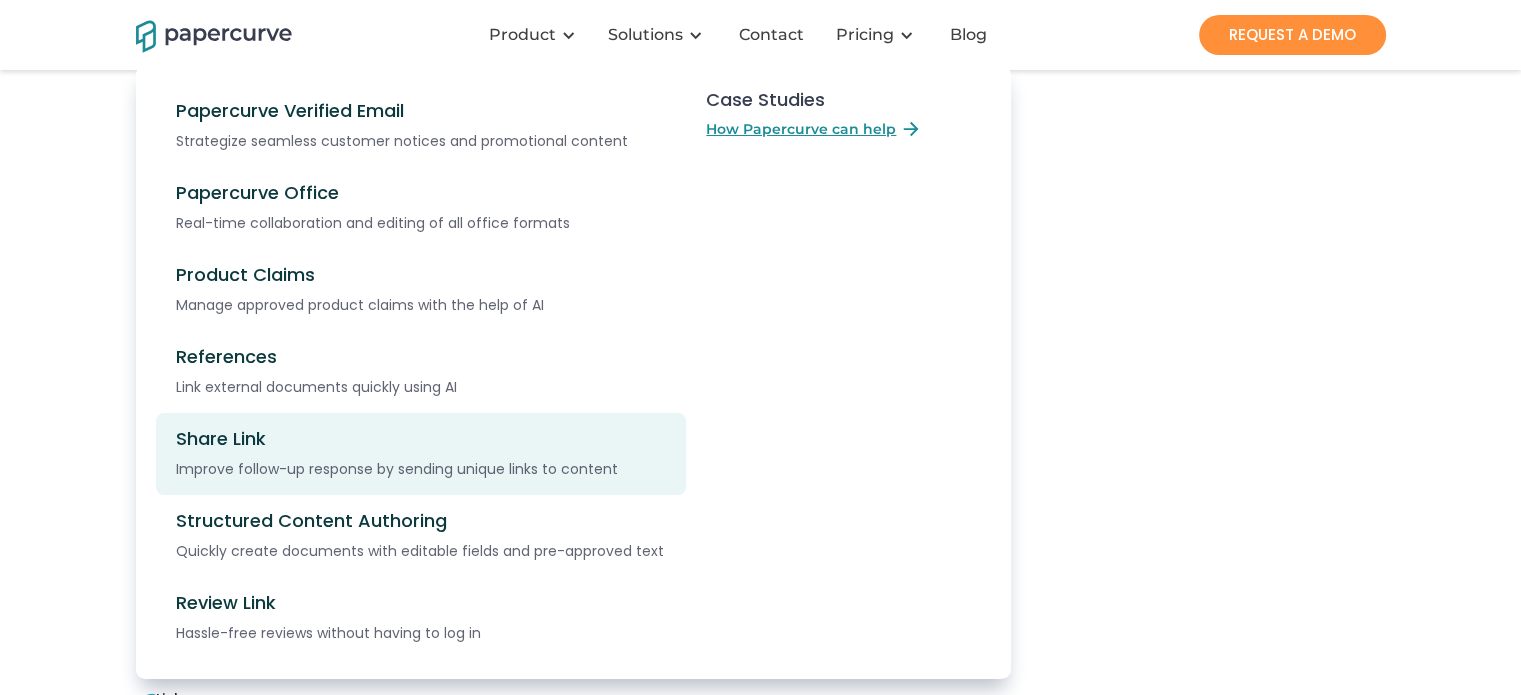 scroll, scrollTop: 900, scrollLeft: 0, axis: vertical 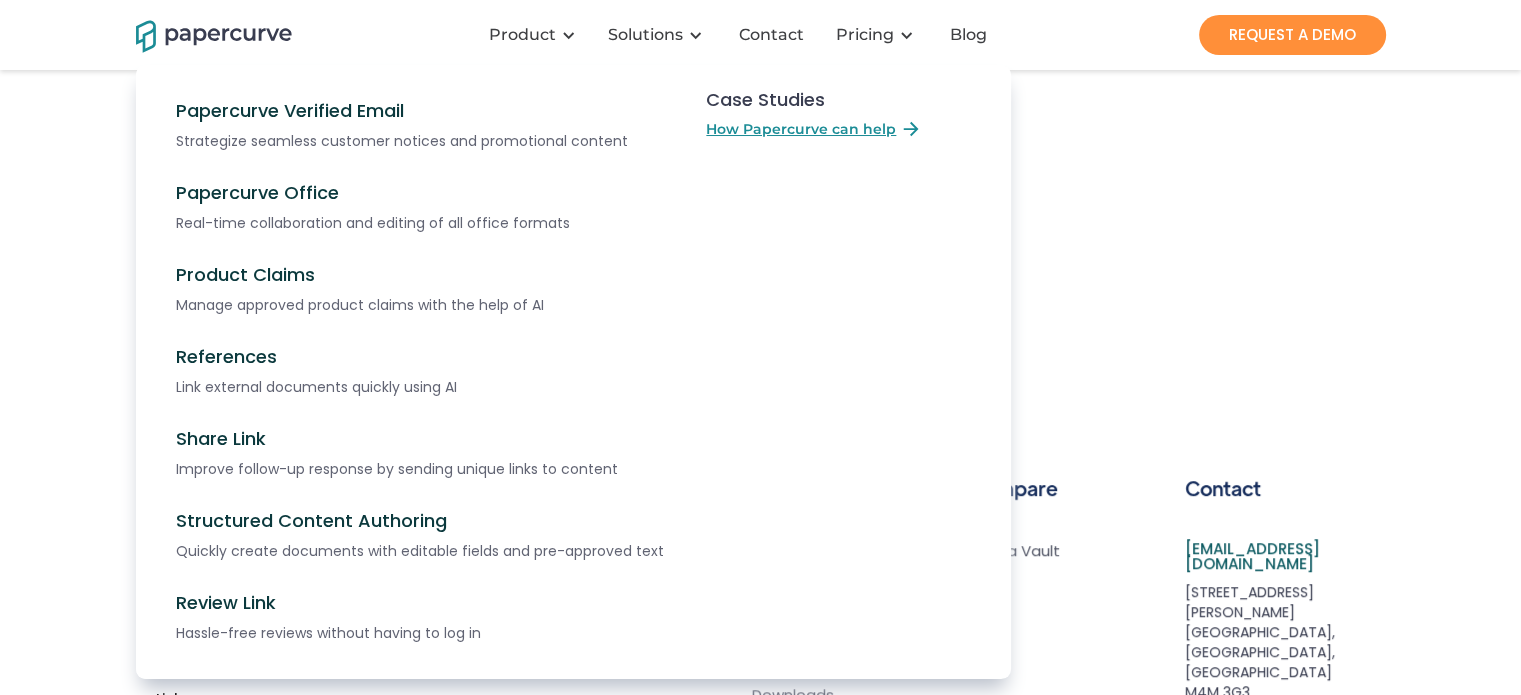 click on "Papercurve Verified Email Strategize seamless customer notices and promotional content Papercurve Office Real-time collaboration and editing of all office formats Product Claims  Manage approved product claims with the help of AI References Link external documents quickly using AI Share Link Improve follow-up response by sending unique links to content Structured Content Authoring Quickly create documents with editable fields and pre-approved text Review Link Hassle-free reviews without having to log in Case Studies How Papercurve can help Link" at bounding box center (761, 392) 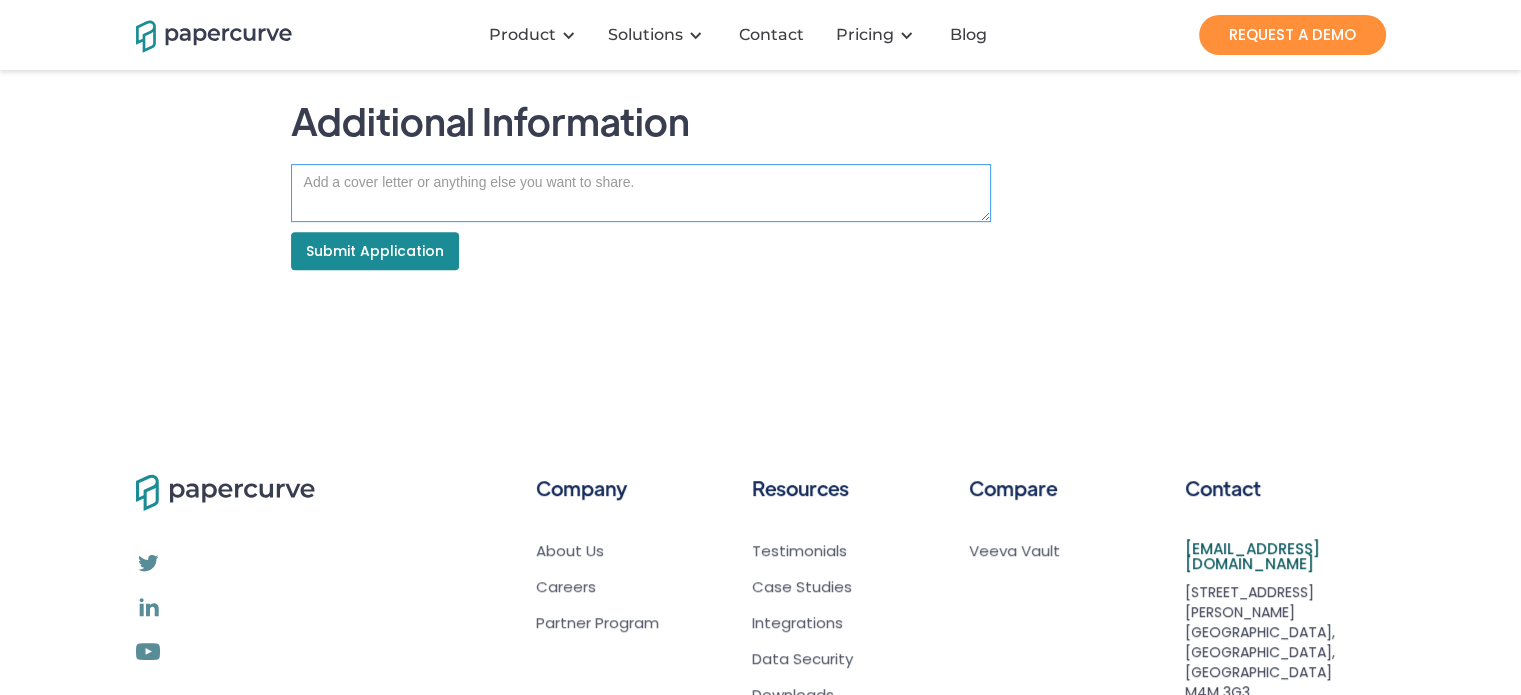 click at bounding box center [641, 193] 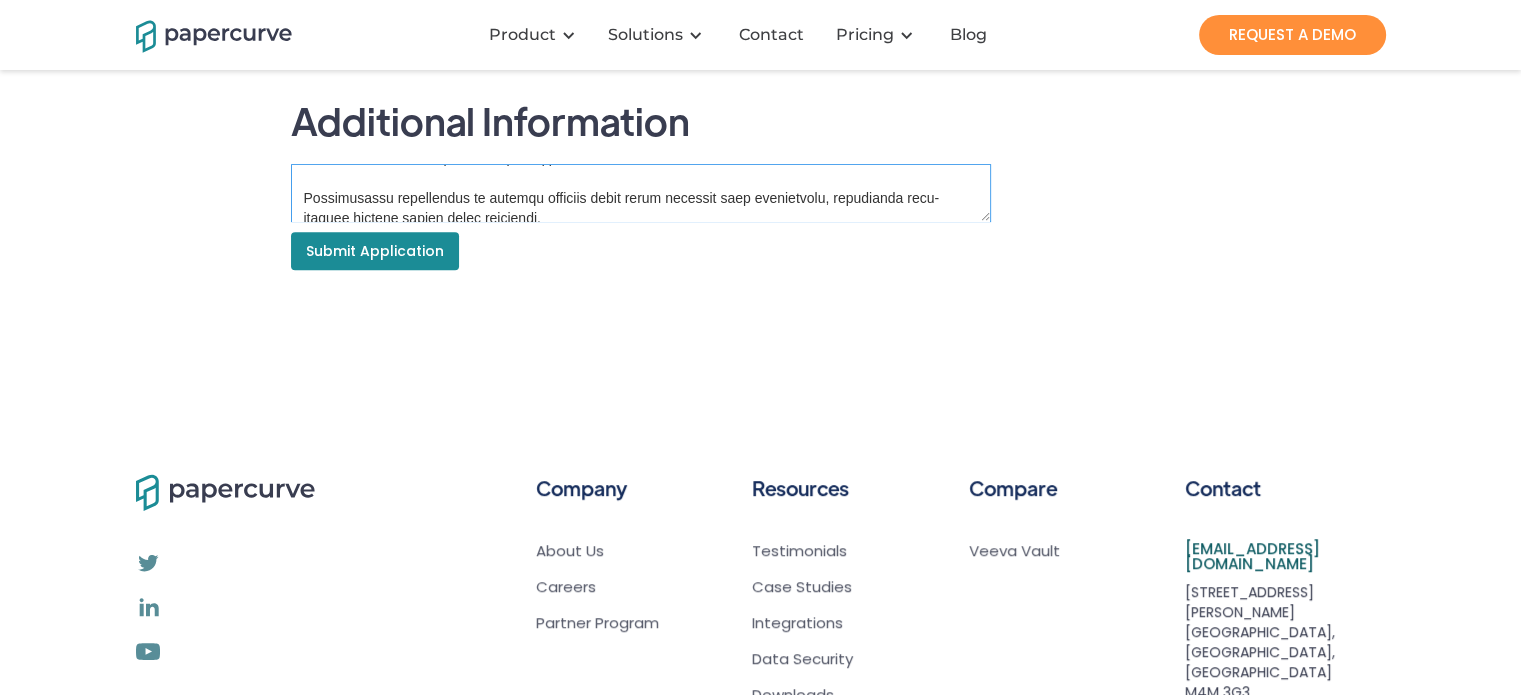 scroll, scrollTop: 2279, scrollLeft: 0, axis: vertical 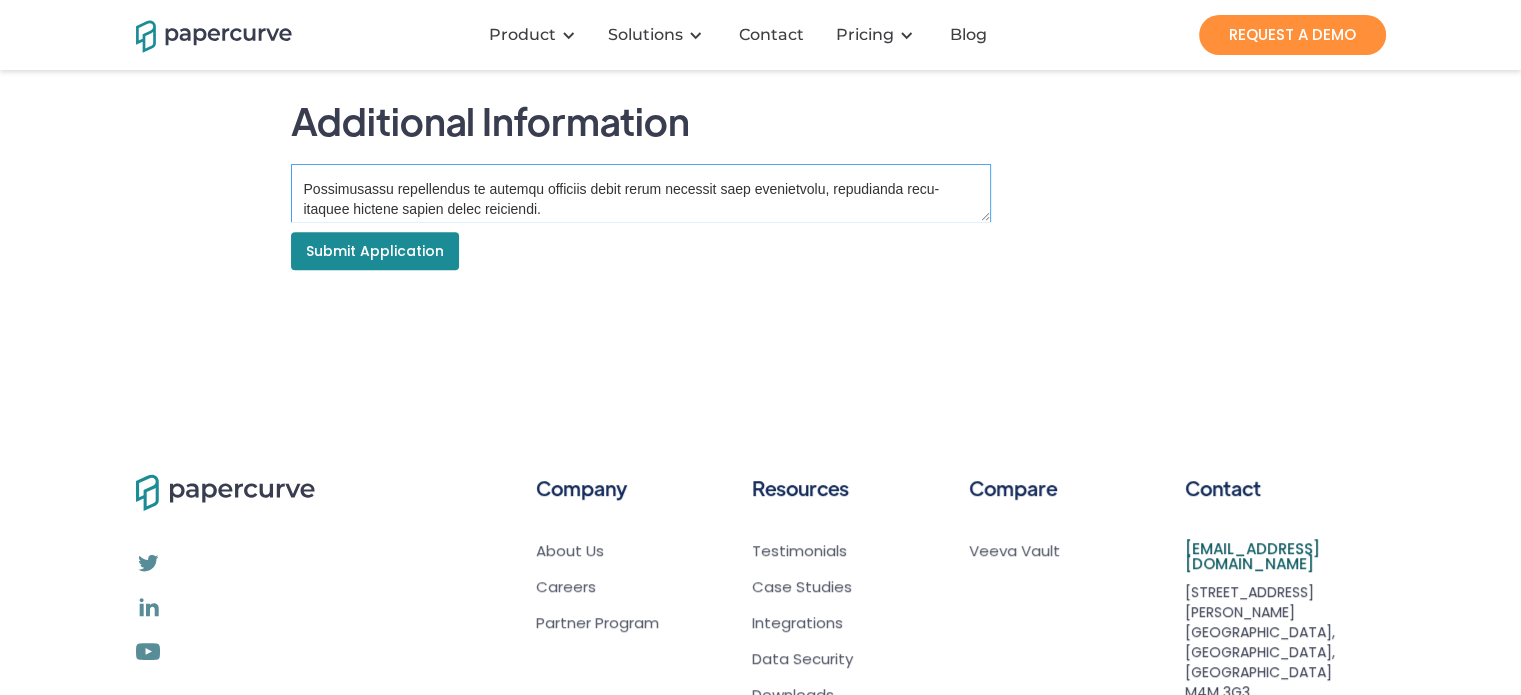 drag, startPoint x: 434, startPoint y: 195, endPoint x: 298, endPoint y: 203, distance: 136.23509 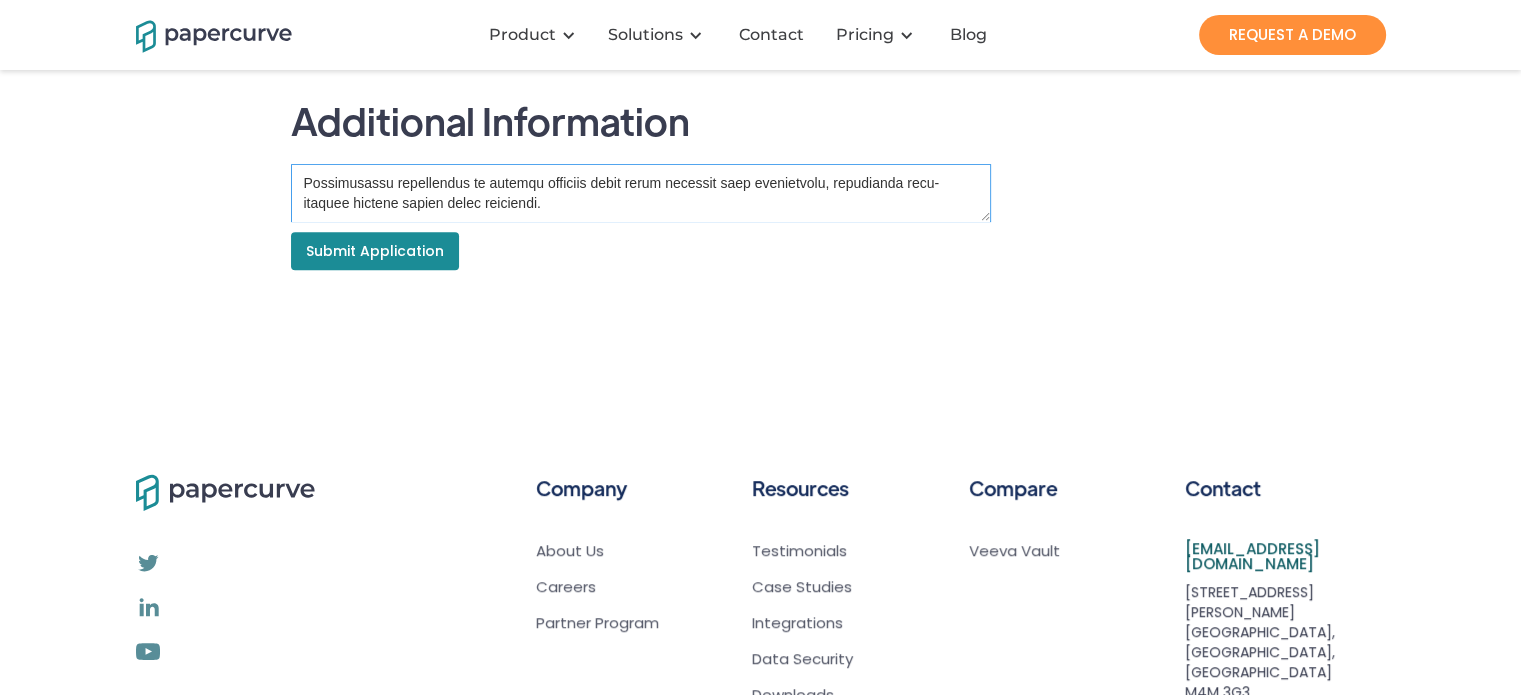 scroll, scrollTop: 2298, scrollLeft: 0, axis: vertical 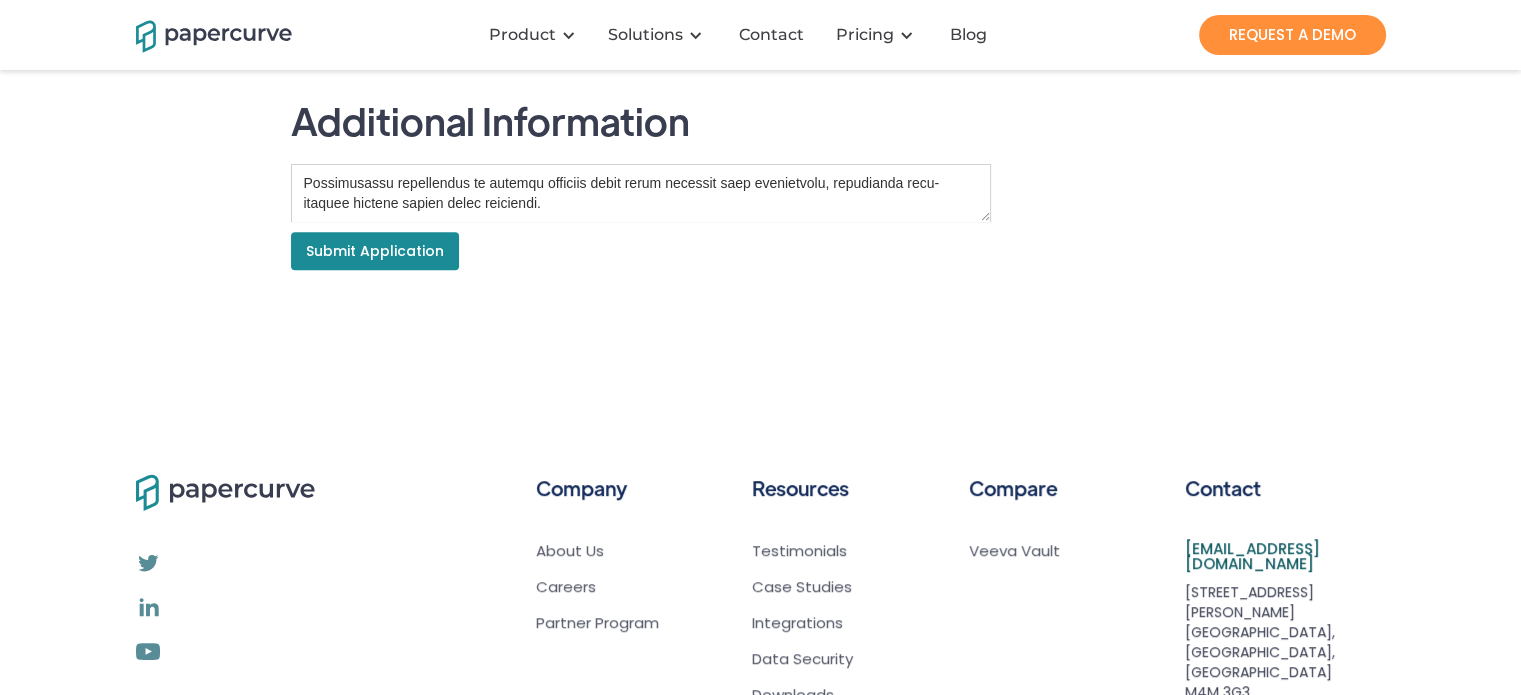 click on "Submit Application" at bounding box center (375, 251) 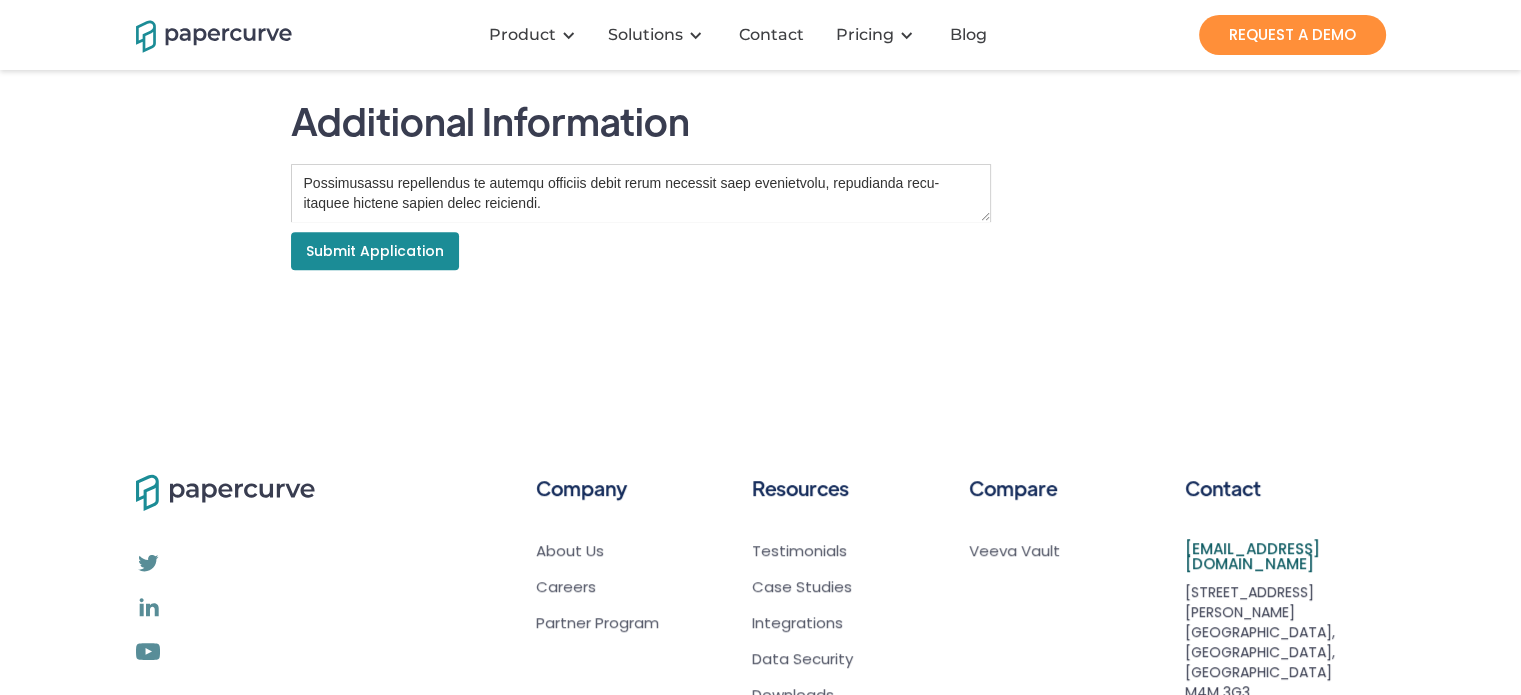 scroll, scrollTop: 0, scrollLeft: 0, axis: both 